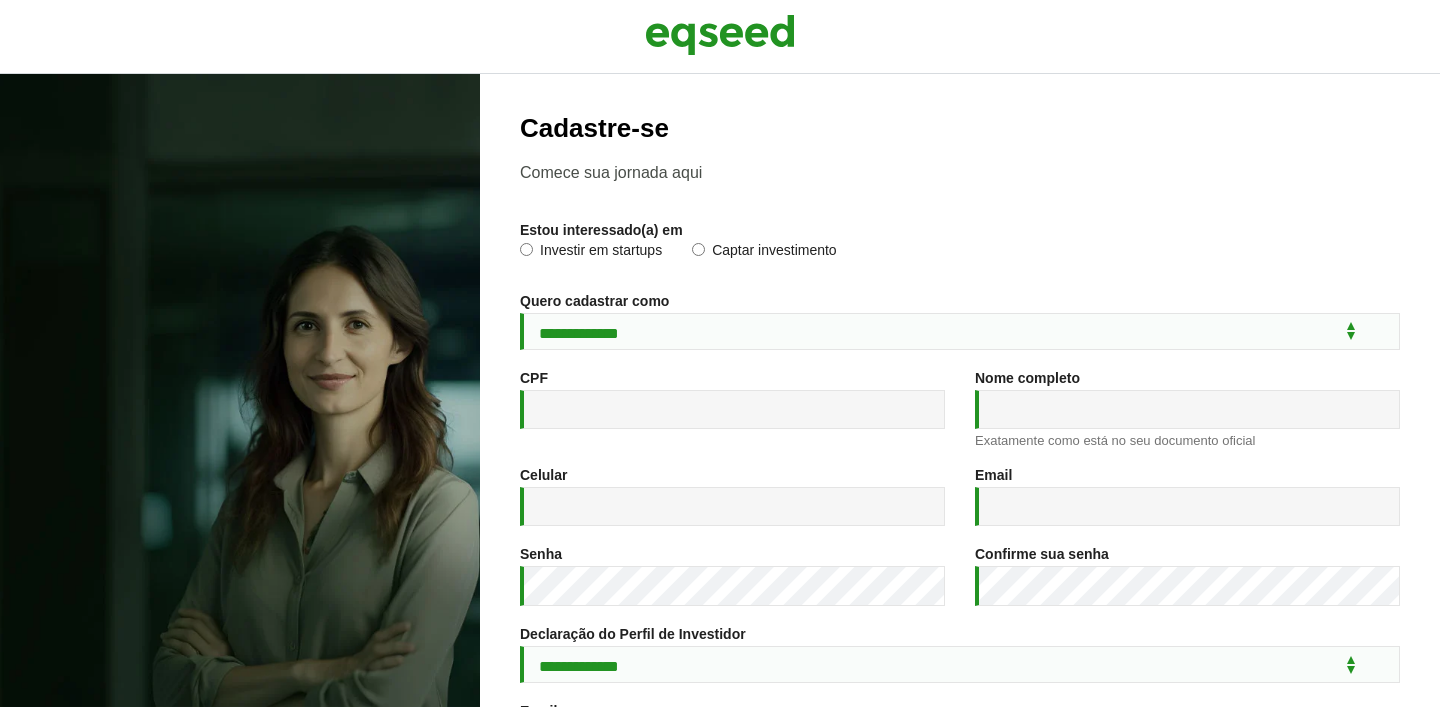 scroll, scrollTop: 0, scrollLeft: 0, axis: both 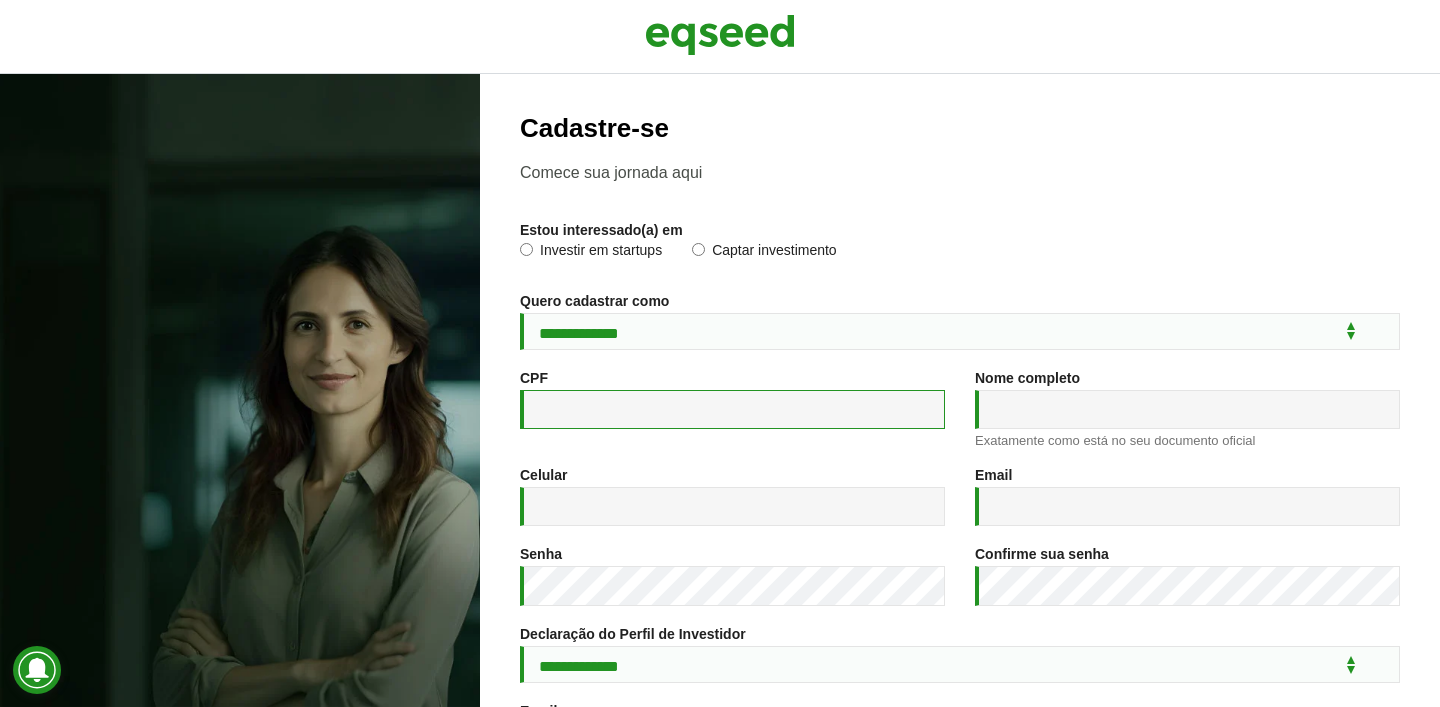 click on "CPF  *" at bounding box center (732, 409) 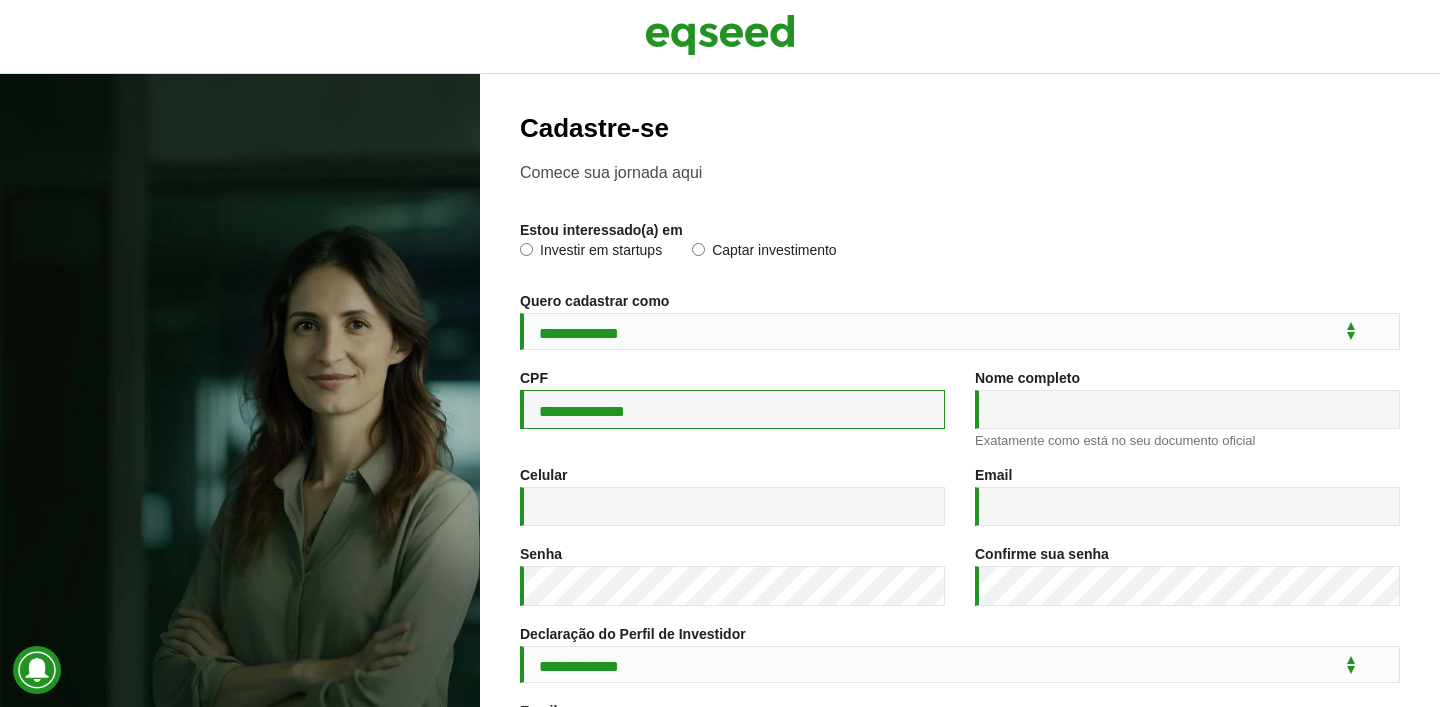 type on "**********" 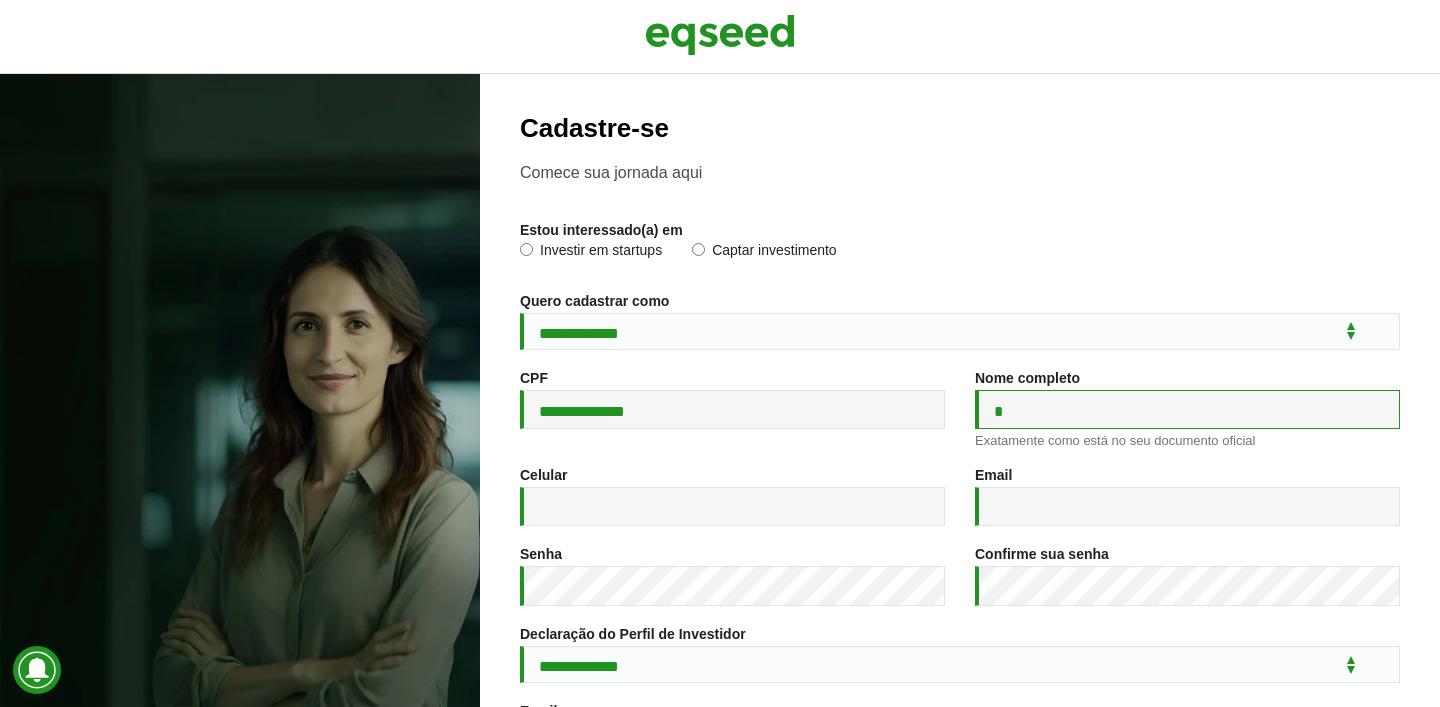 type on "**********" 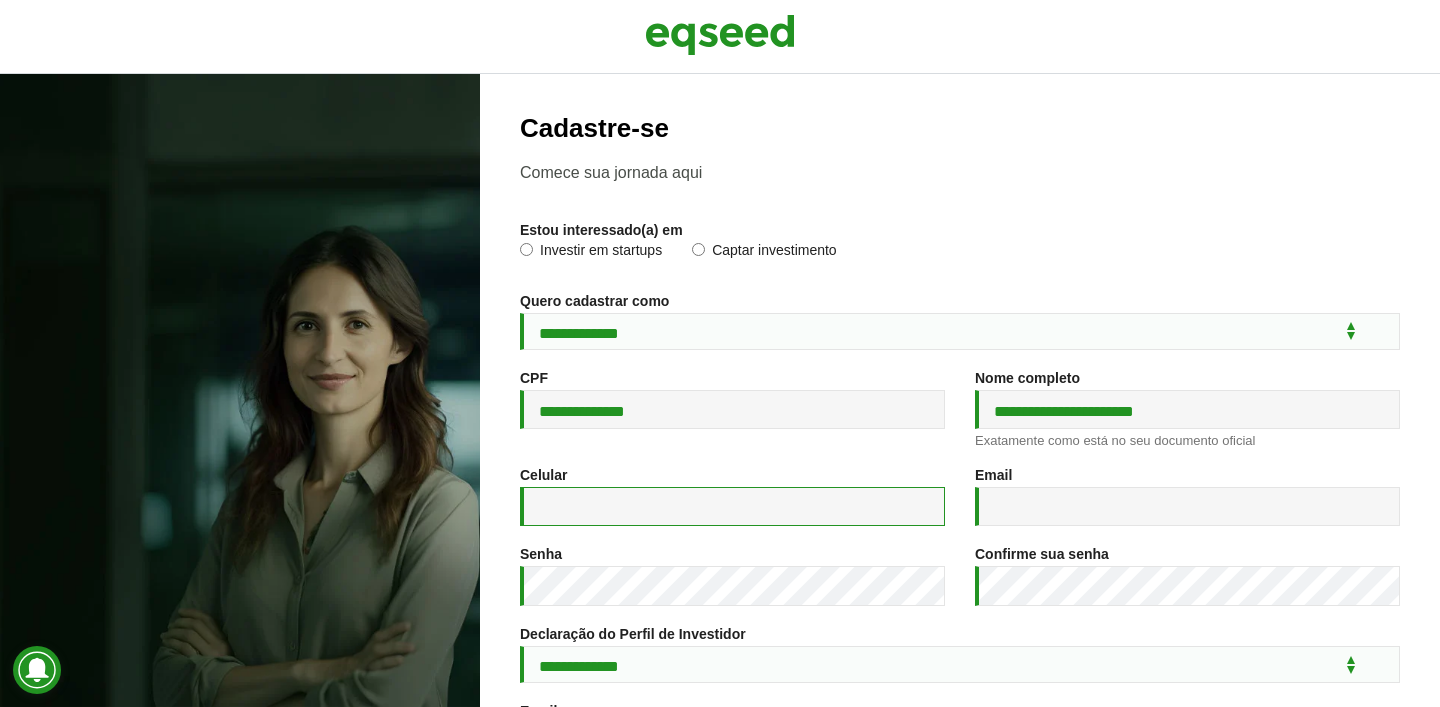 type on "**********" 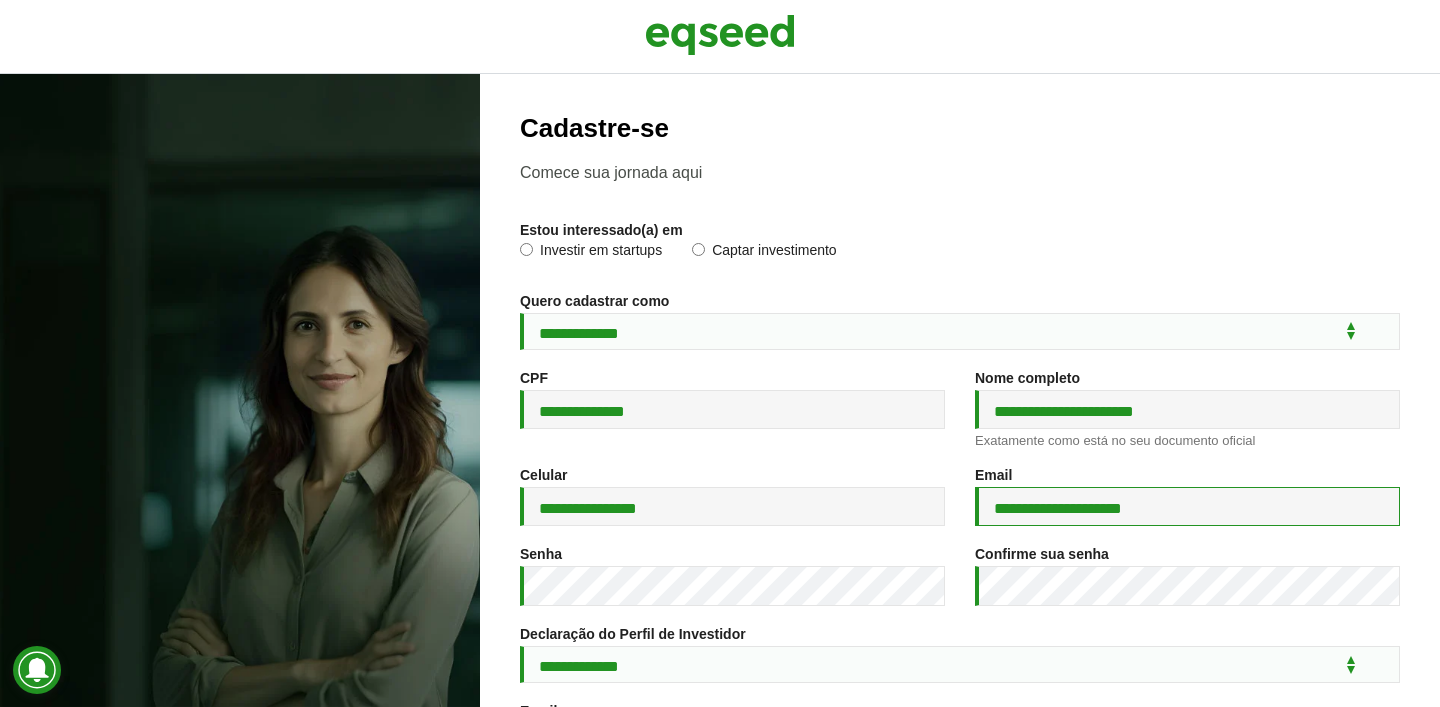 drag, startPoint x: 1177, startPoint y: 512, endPoint x: 914, endPoint y: 495, distance: 263.54886 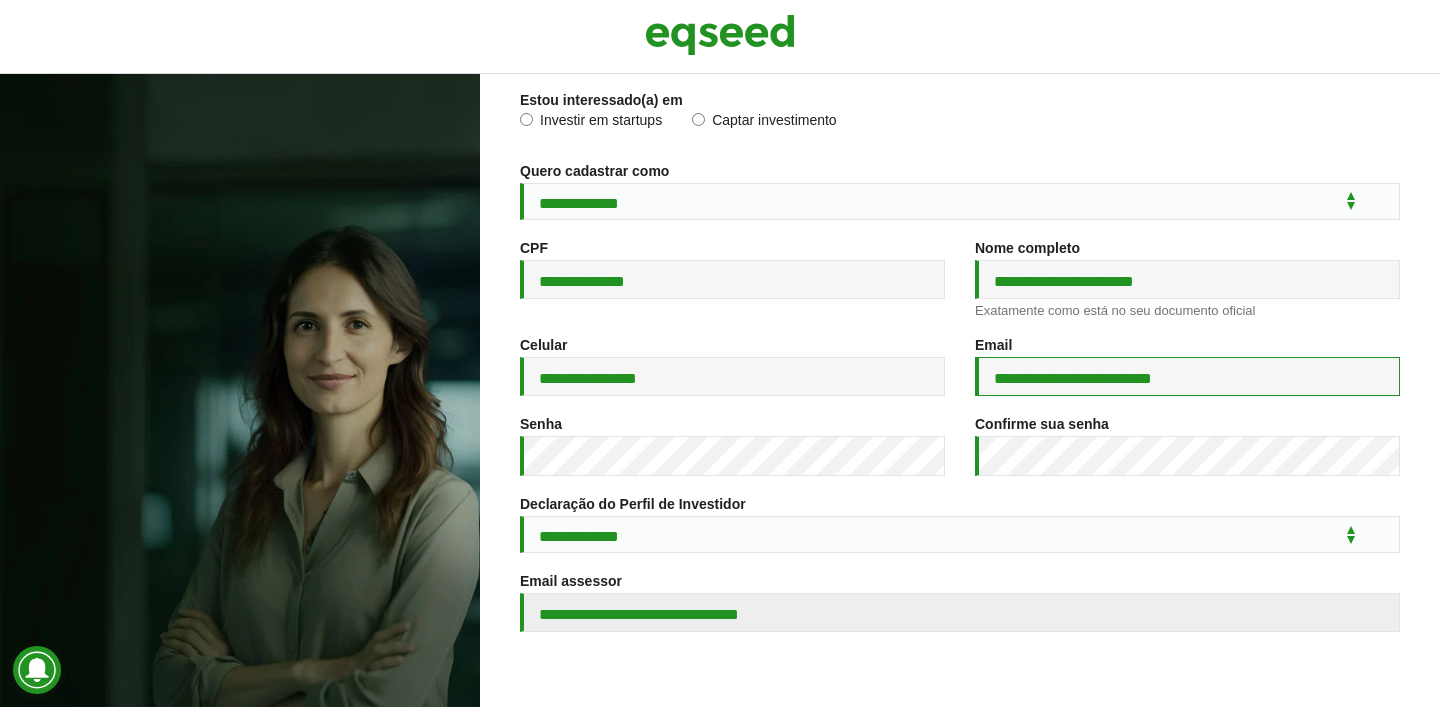 scroll, scrollTop: 129, scrollLeft: 0, axis: vertical 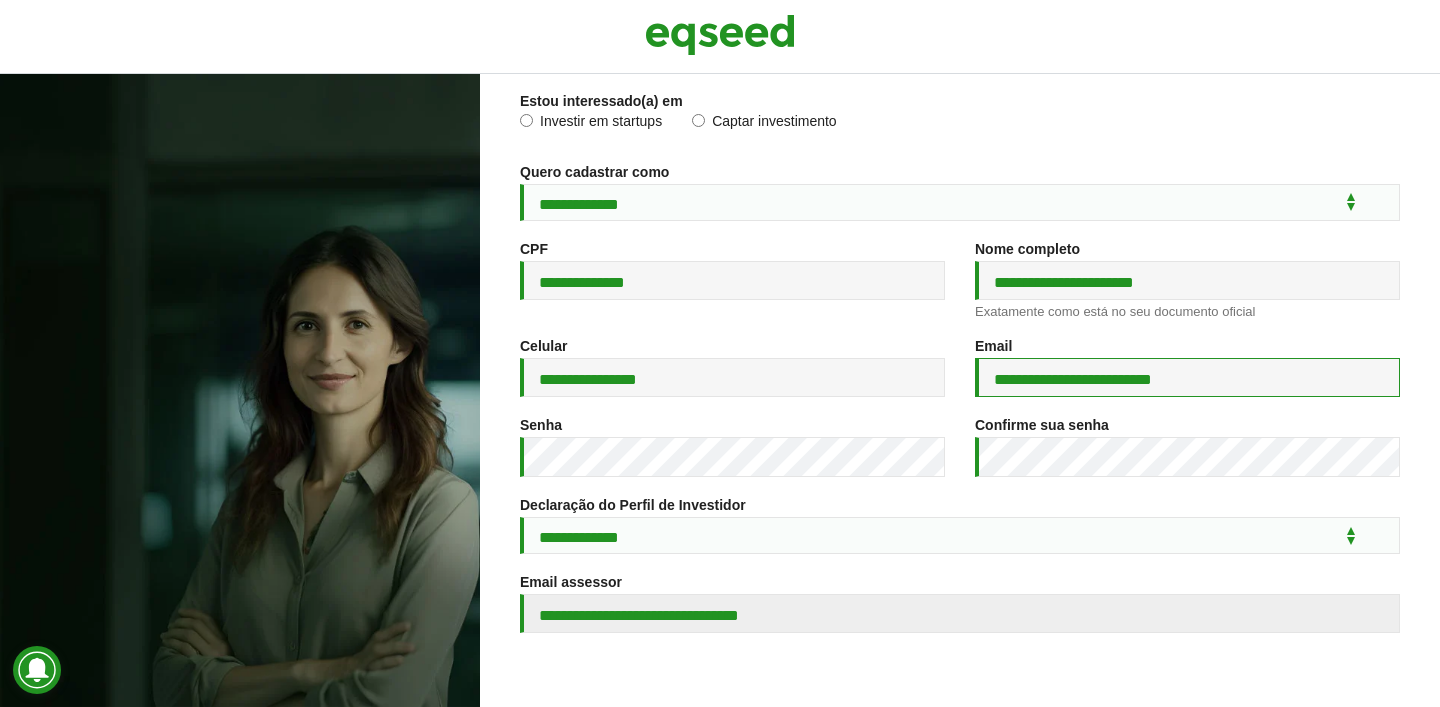 type on "**********" 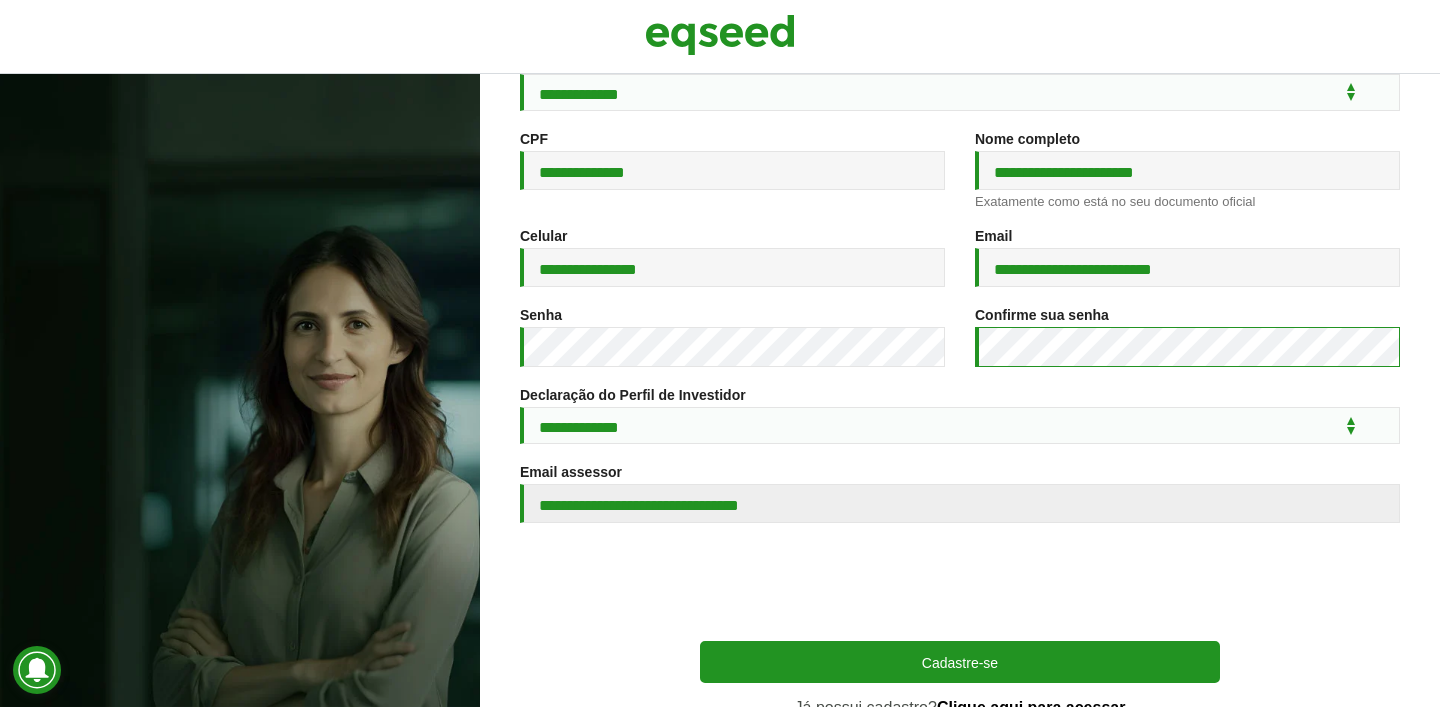 scroll, scrollTop: 243, scrollLeft: 0, axis: vertical 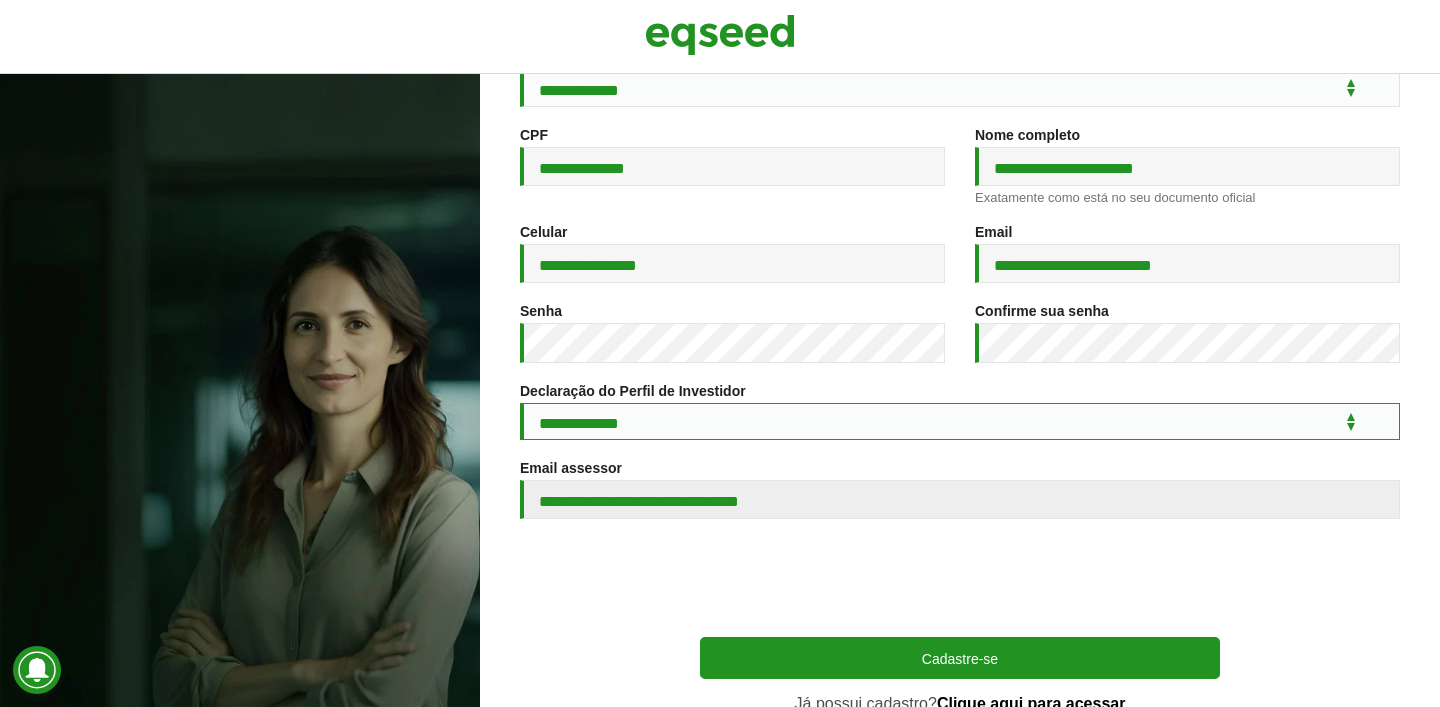 click on "**********" at bounding box center [960, 421] 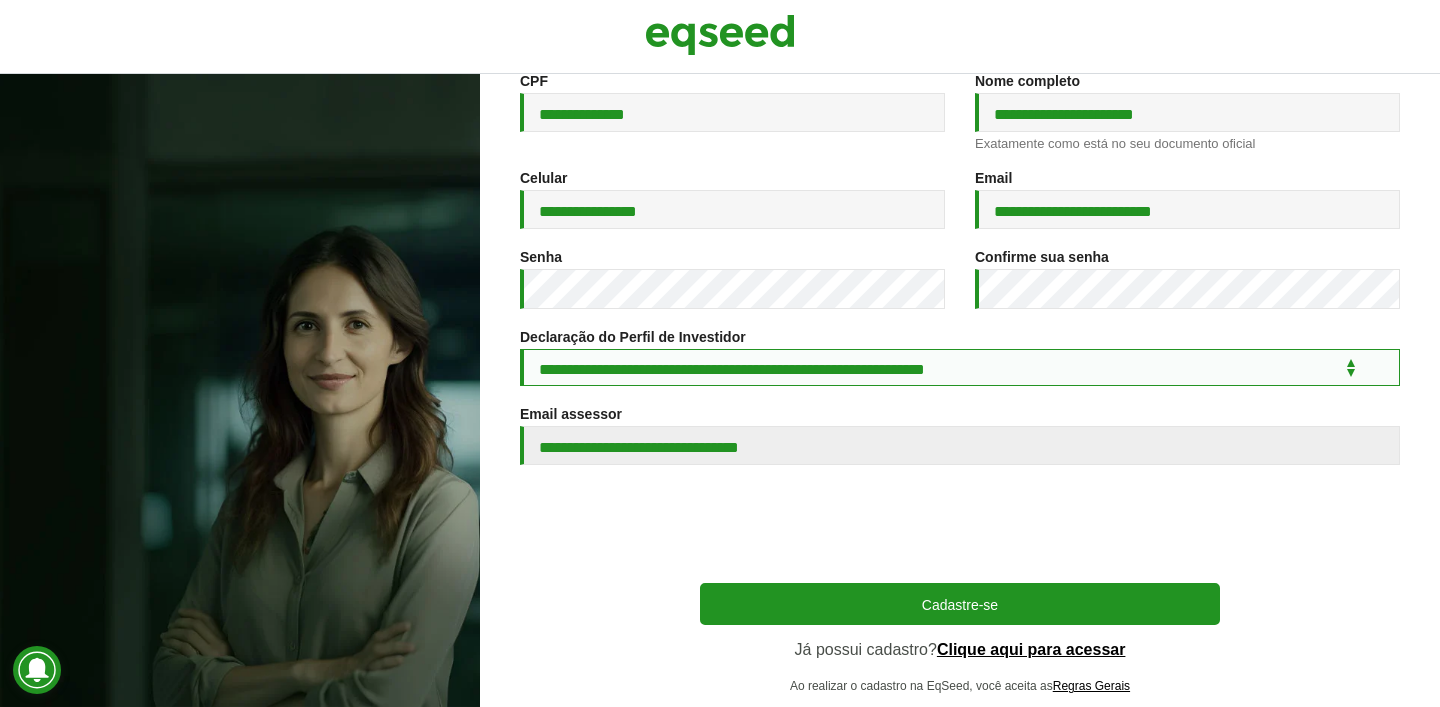 scroll, scrollTop: 335, scrollLeft: 0, axis: vertical 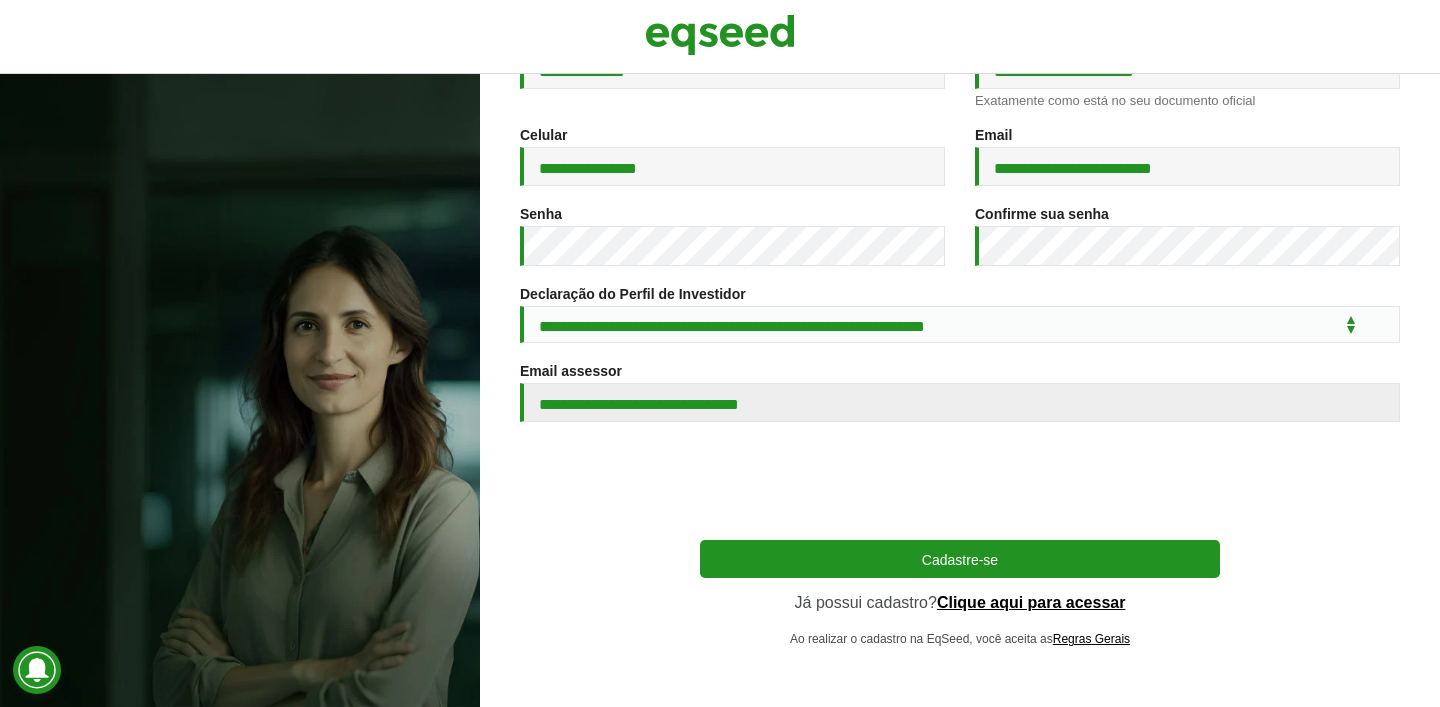 click on "Cadastre-se" at bounding box center (960, 559) 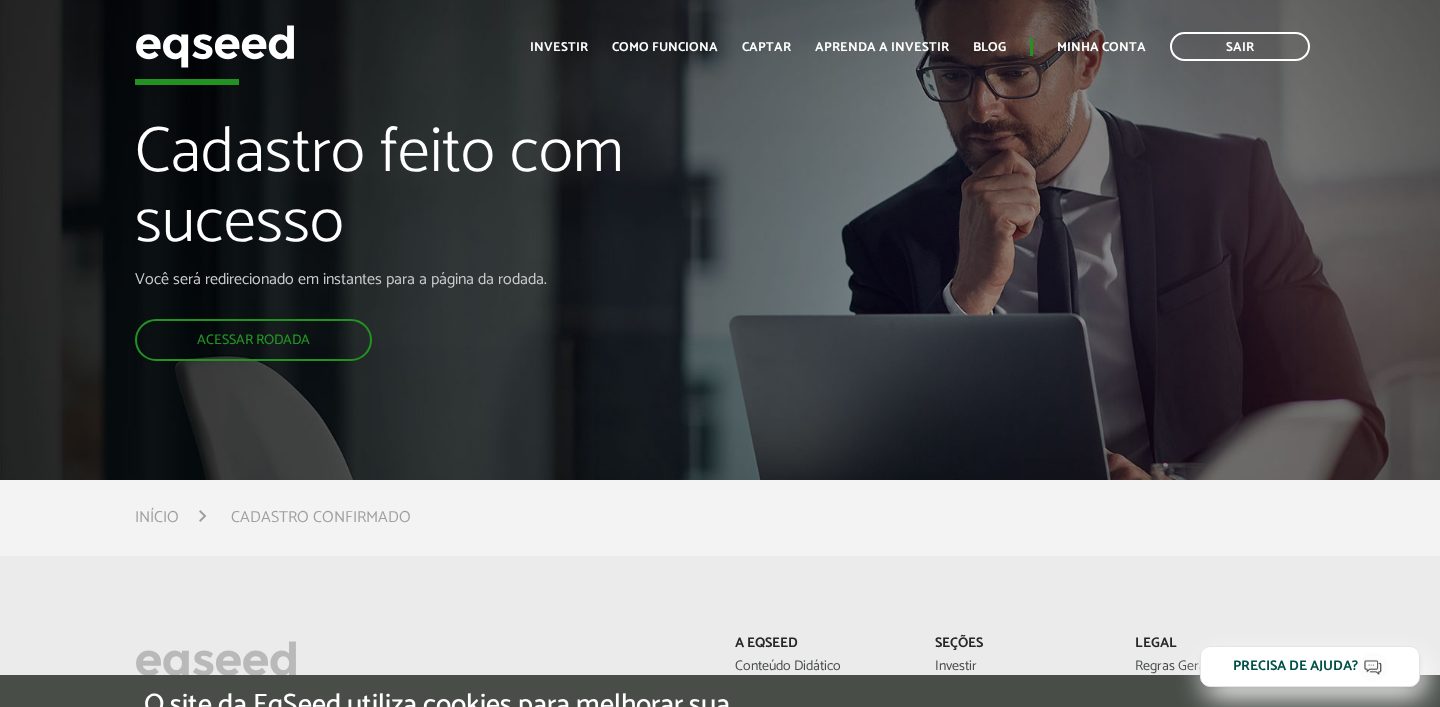 scroll, scrollTop: 0, scrollLeft: 0, axis: both 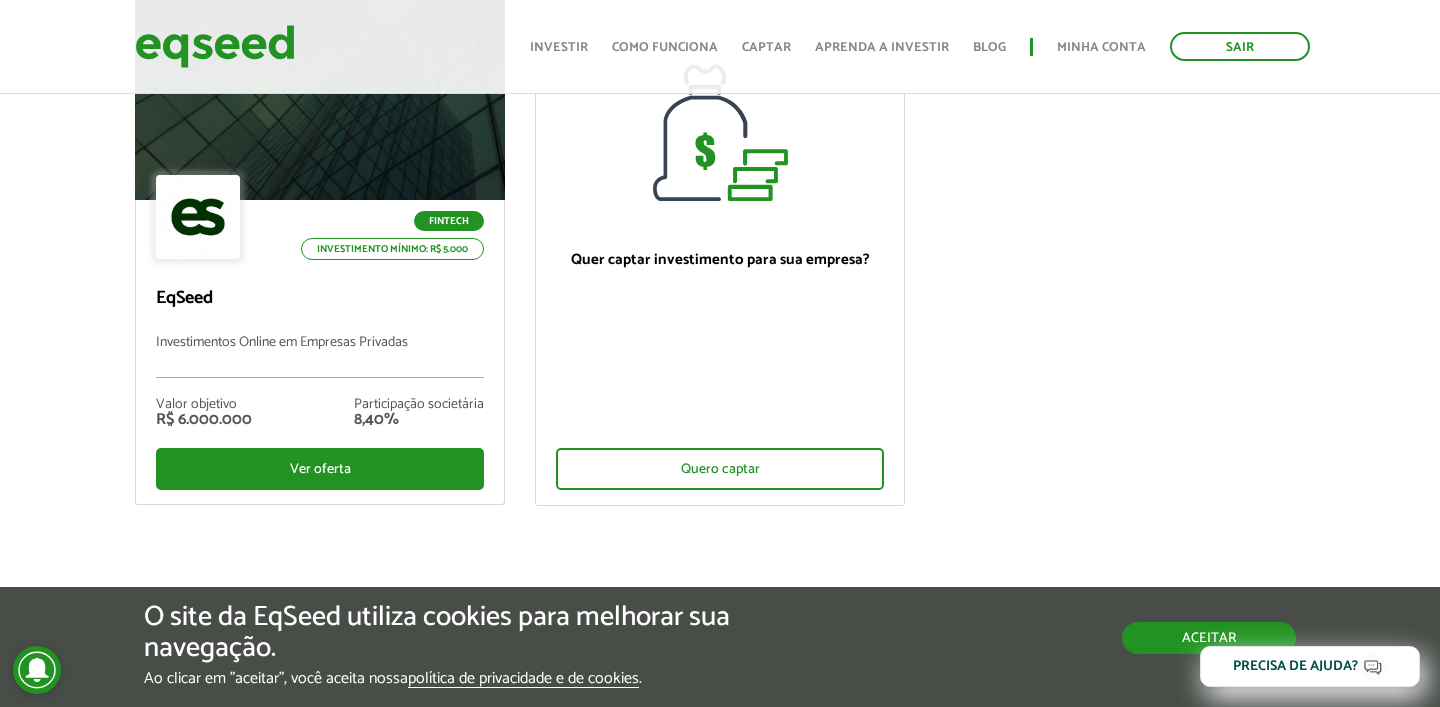 click on "Aceitar" at bounding box center [1209, 638] 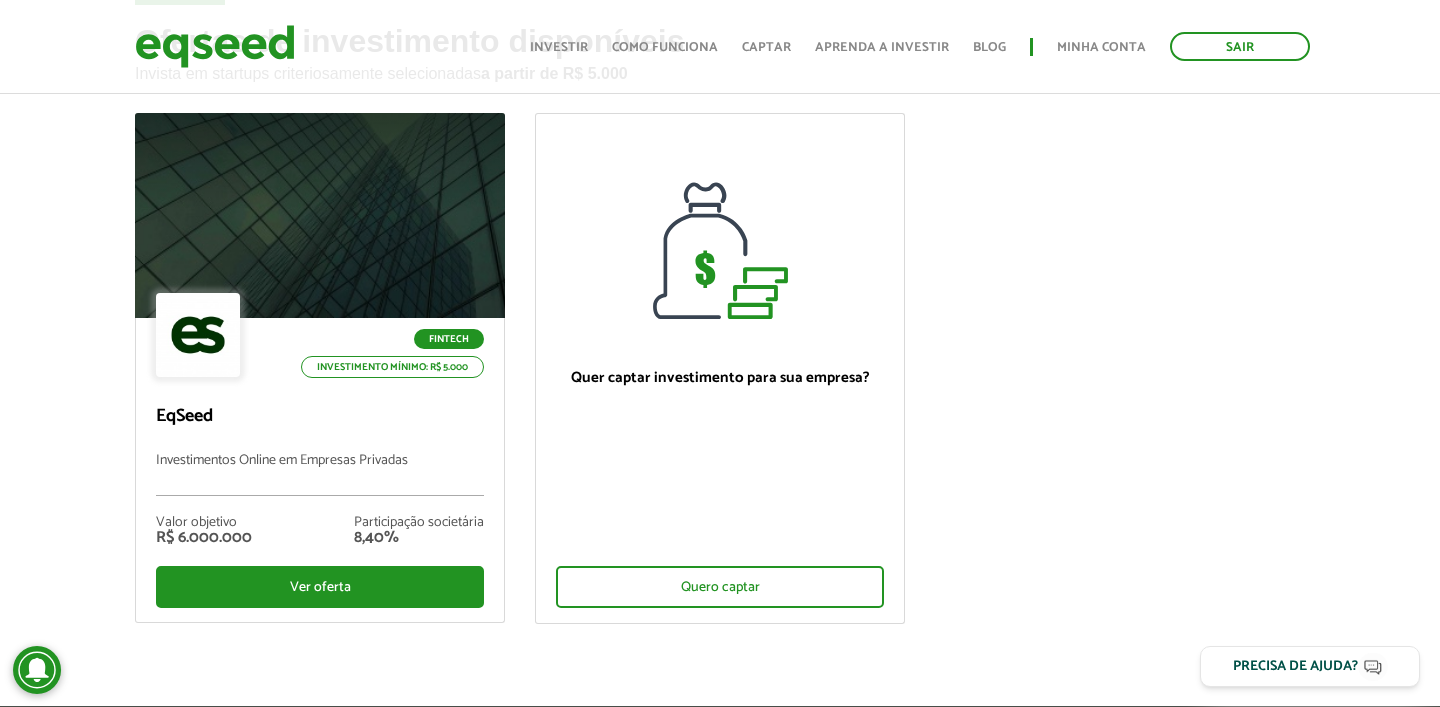 scroll, scrollTop: 124, scrollLeft: 0, axis: vertical 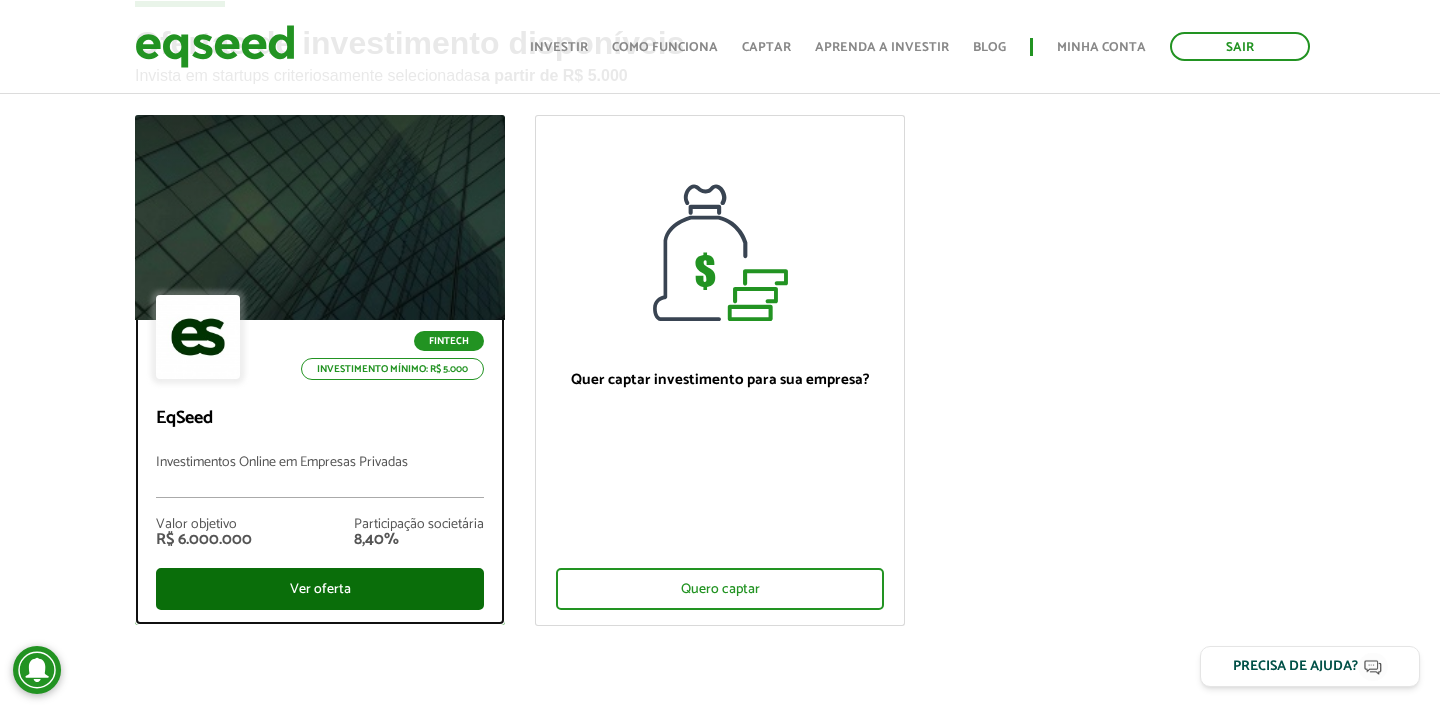 click on "Ver oferta" at bounding box center (320, 589) 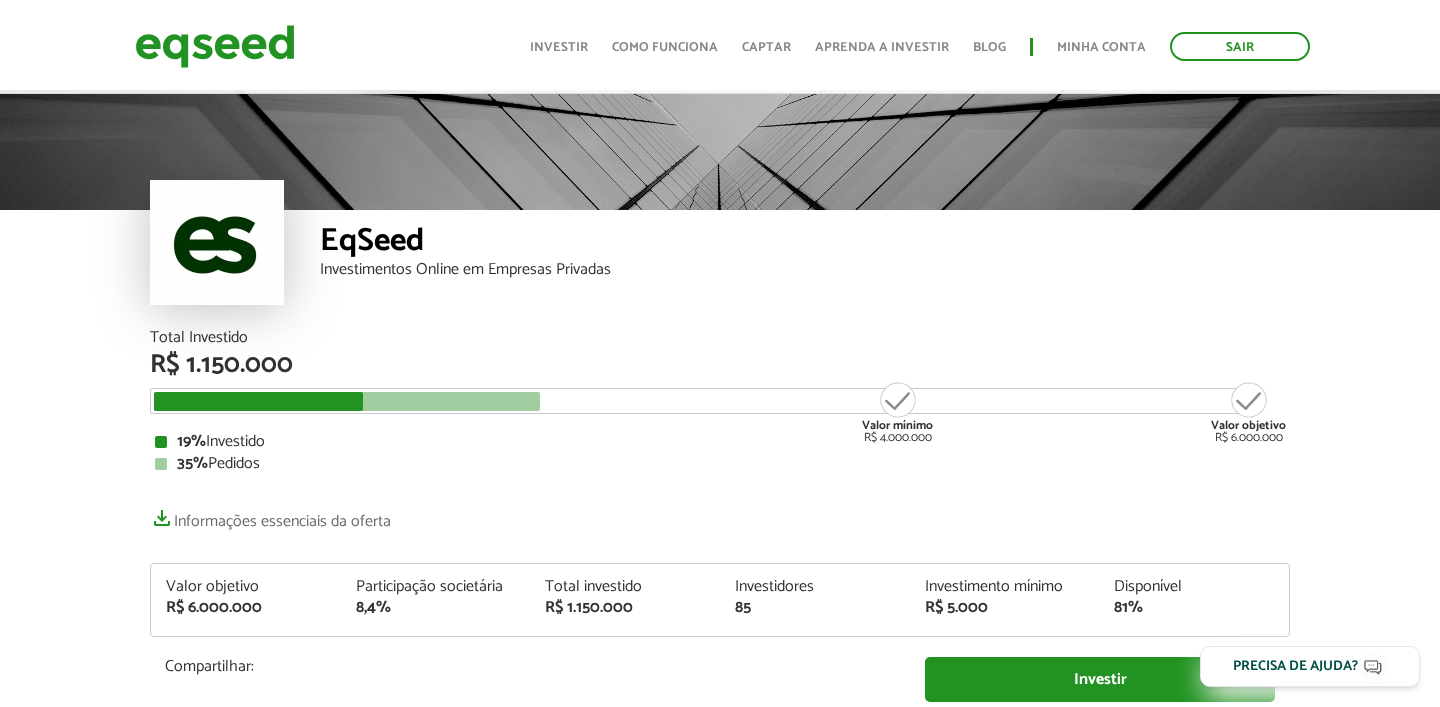 scroll, scrollTop: 113, scrollLeft: 0, axis: vertical 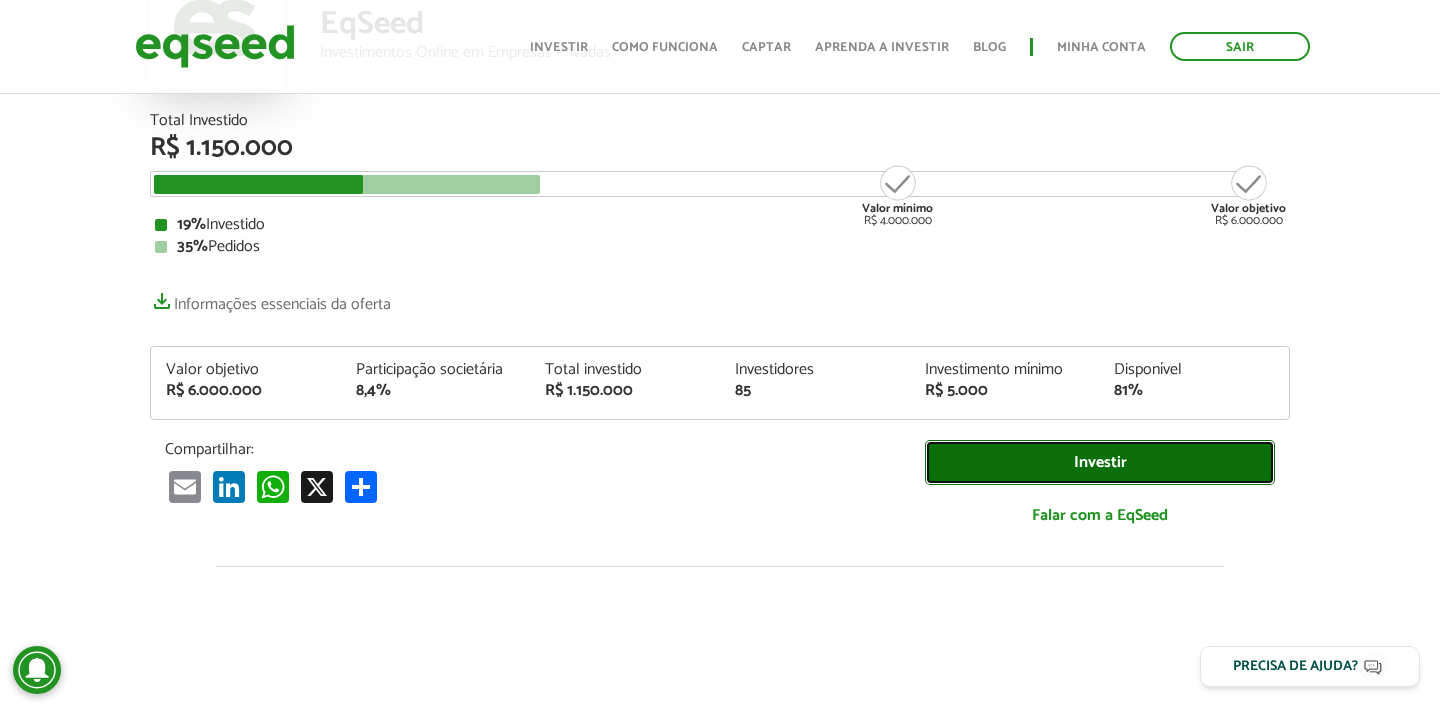 click on "Investir" at bounding box center (1100, 462) 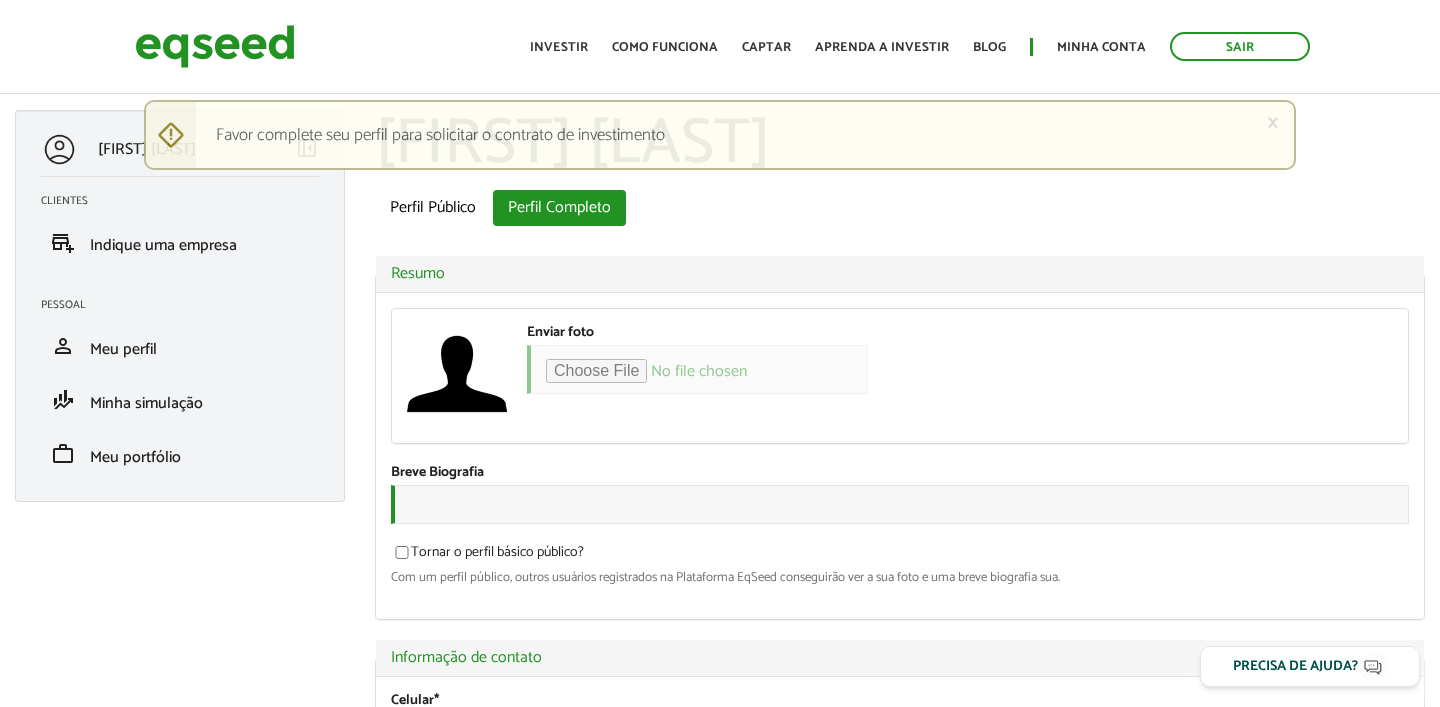 scroll, scrollTop: 0, scrollLeft: 0, axis: both 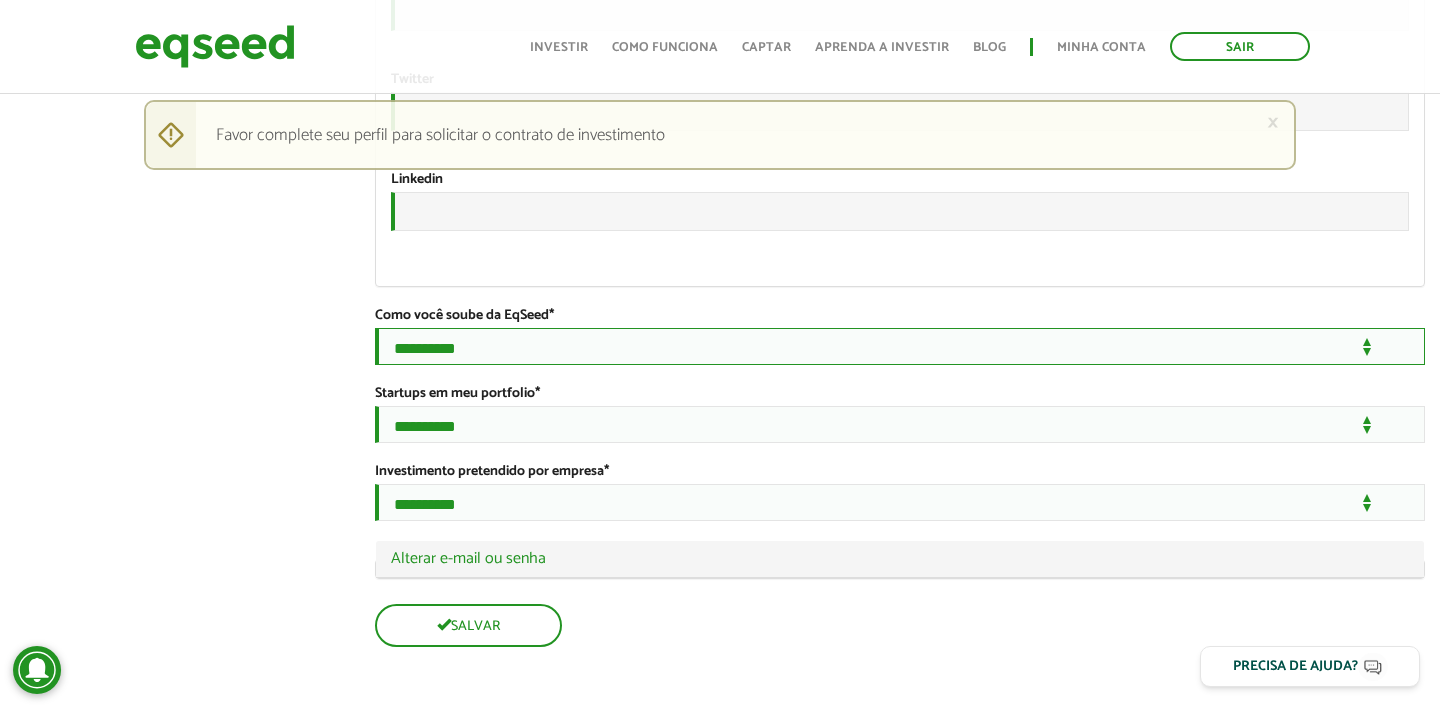 click on "**********" at bounding box center [900, 346] 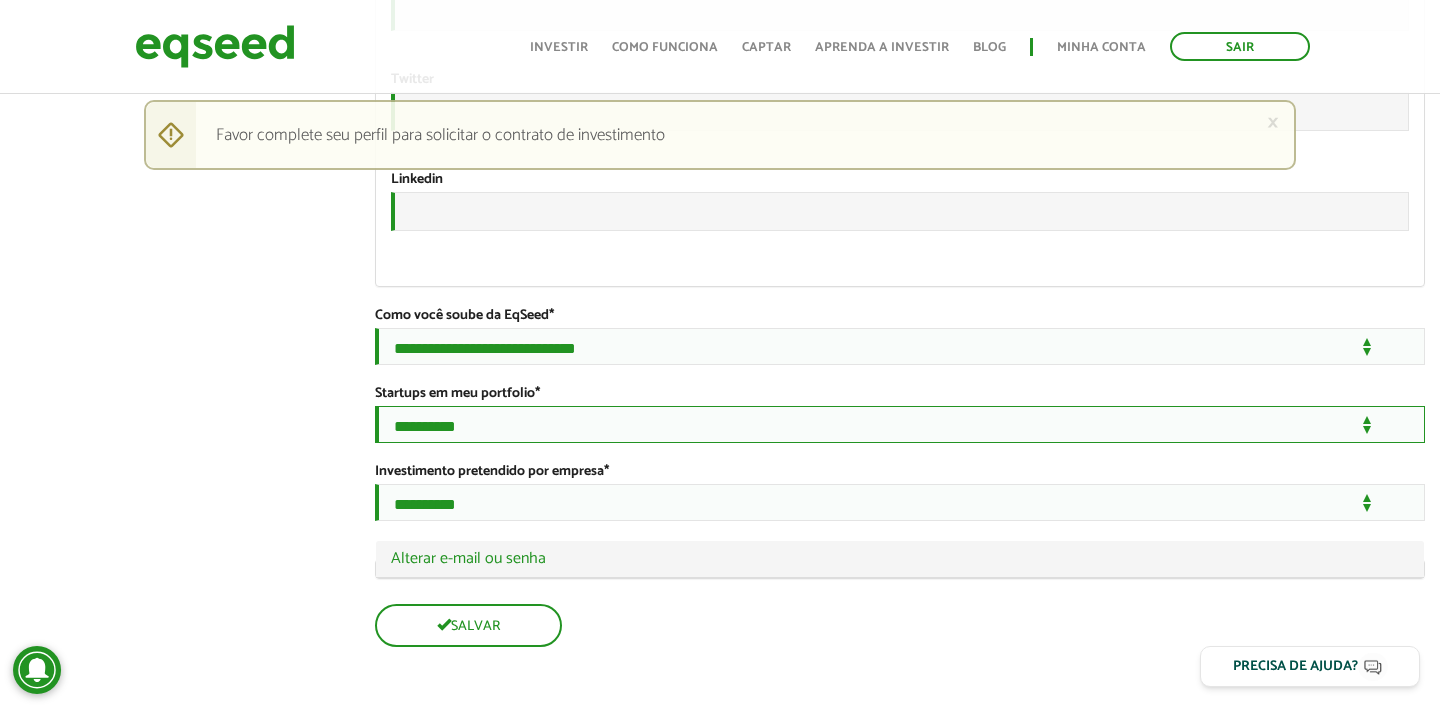 click on "**********" at bounding box center [900, 424] 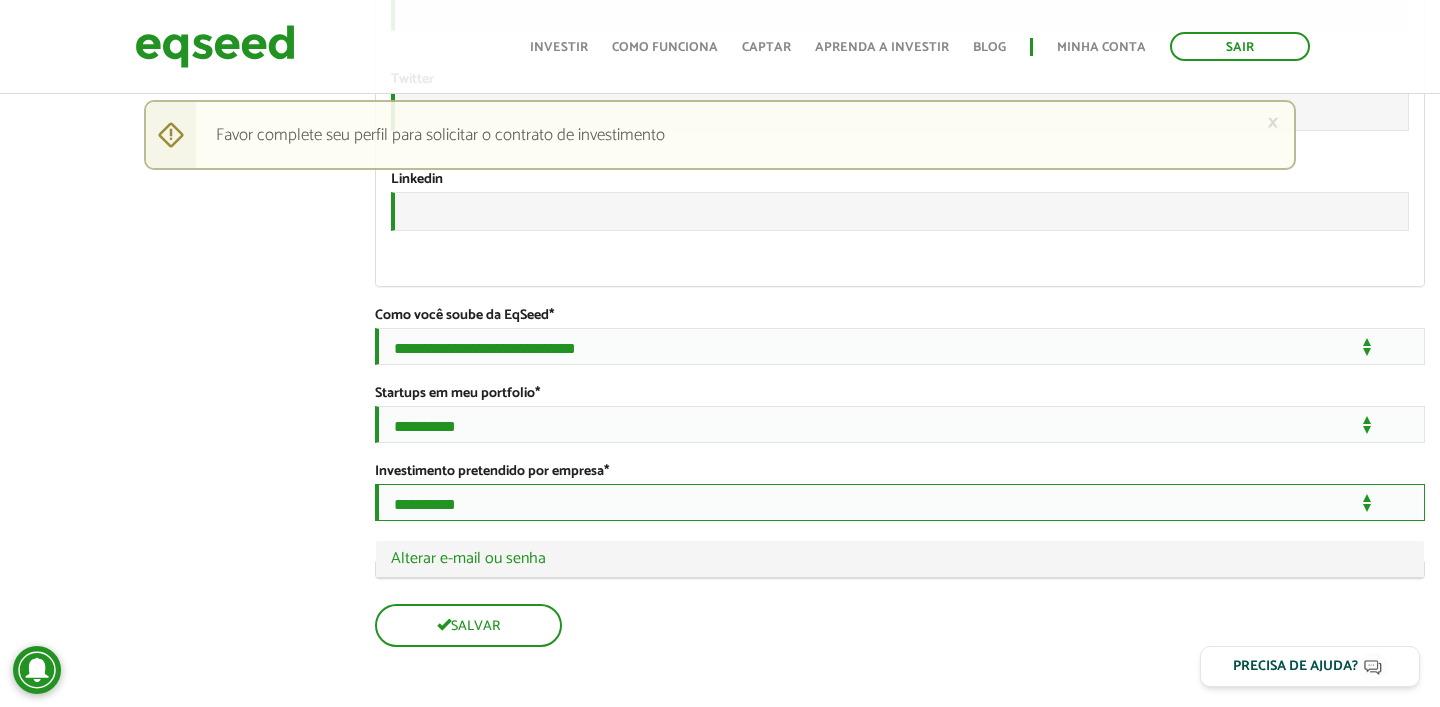 click on "**********" at bounding box center (900, 502) 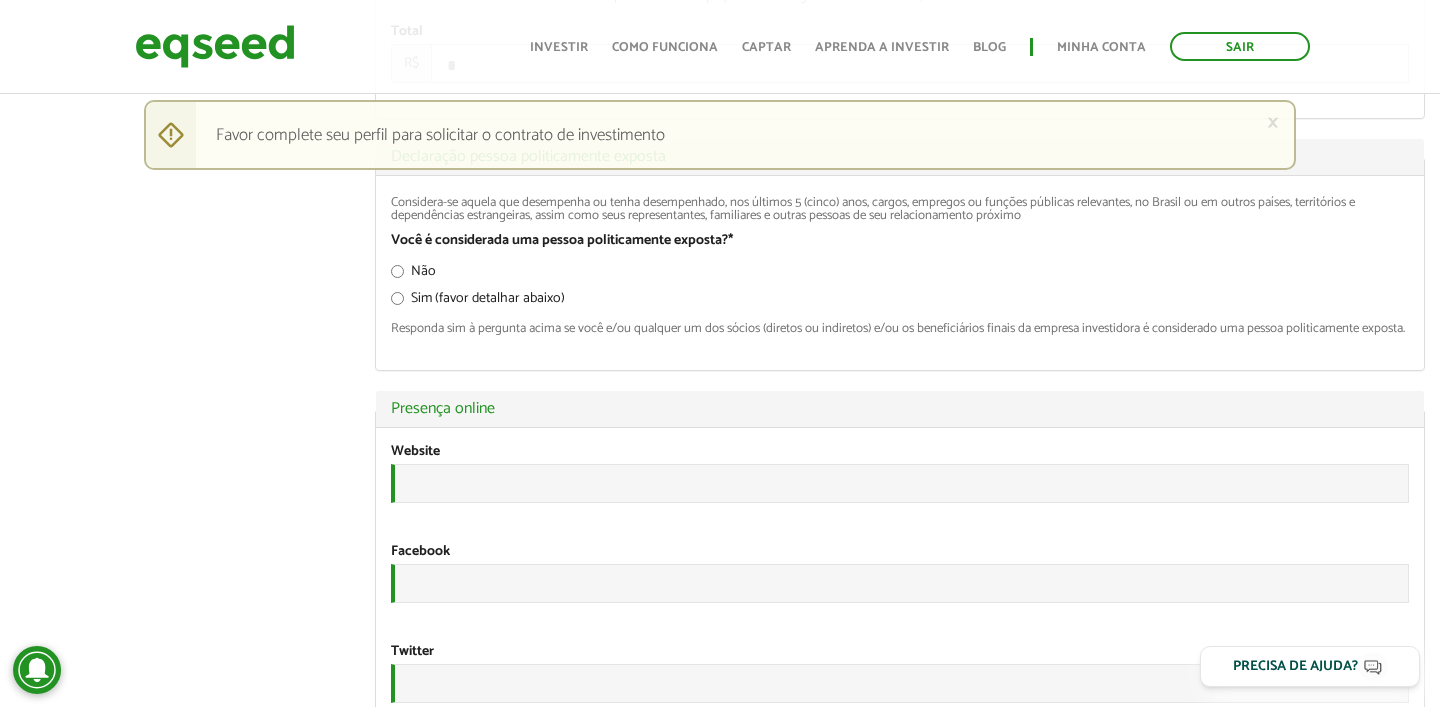 scroll, scrollTop: 2679, scrollLeft: 0, axis: vertical 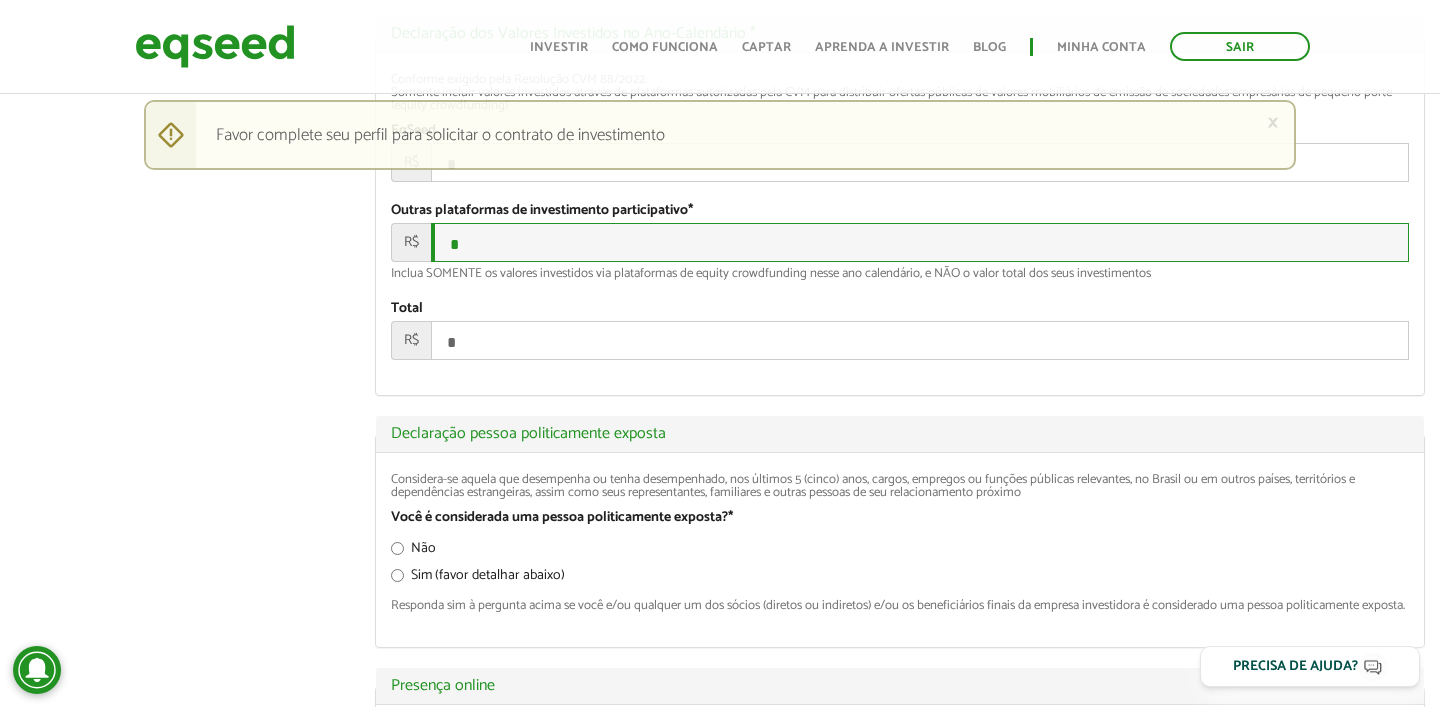 click on "*" at bounding box center [920, 242] 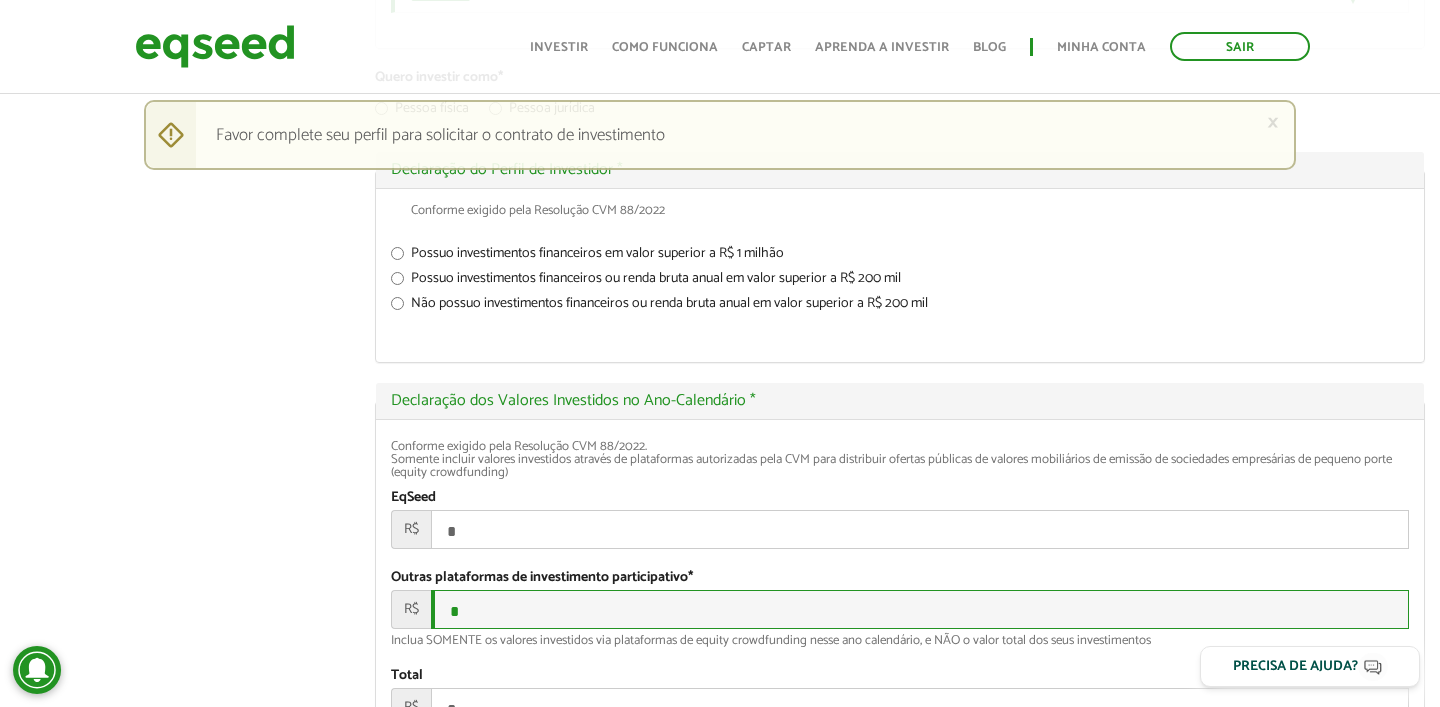 scroll, scrollTop: 3481, scrollLeft: 0, axis: vertical 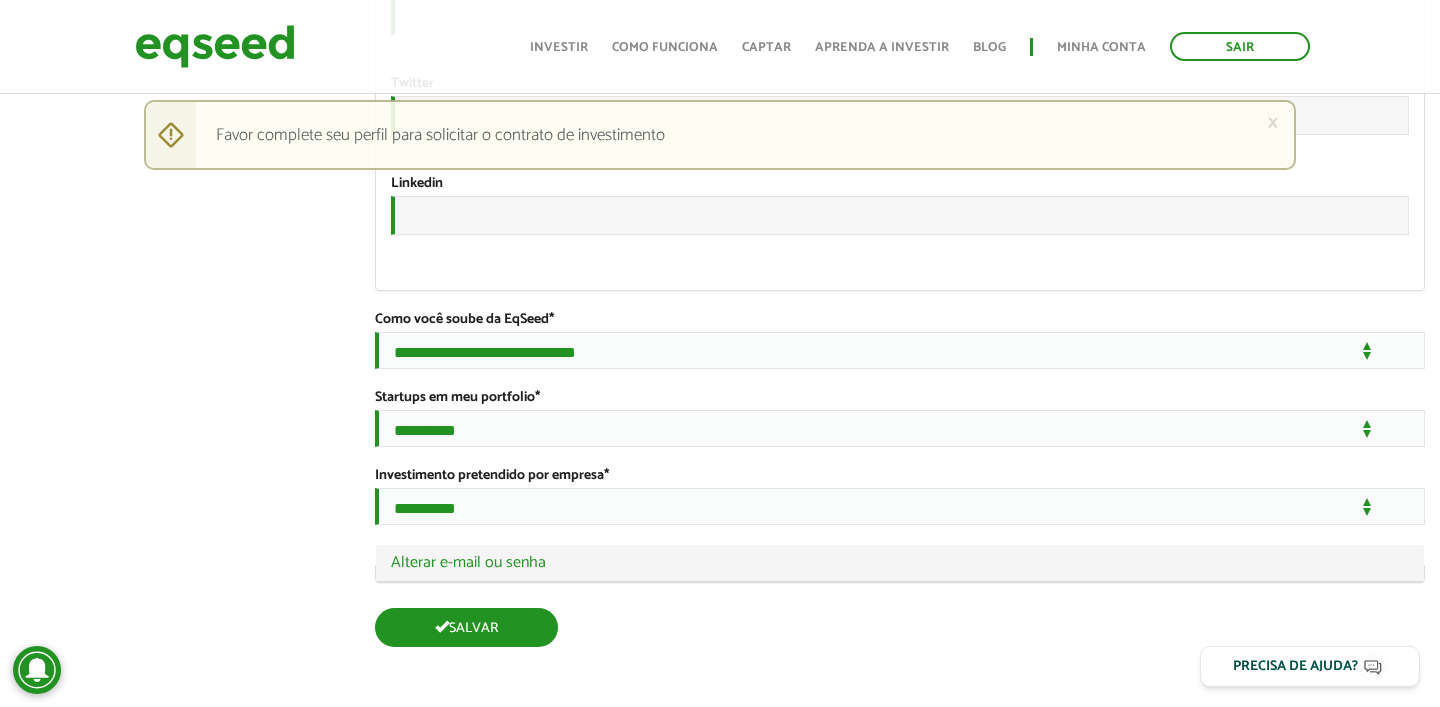 click on "Salvar" at bounding box center [466, 627] 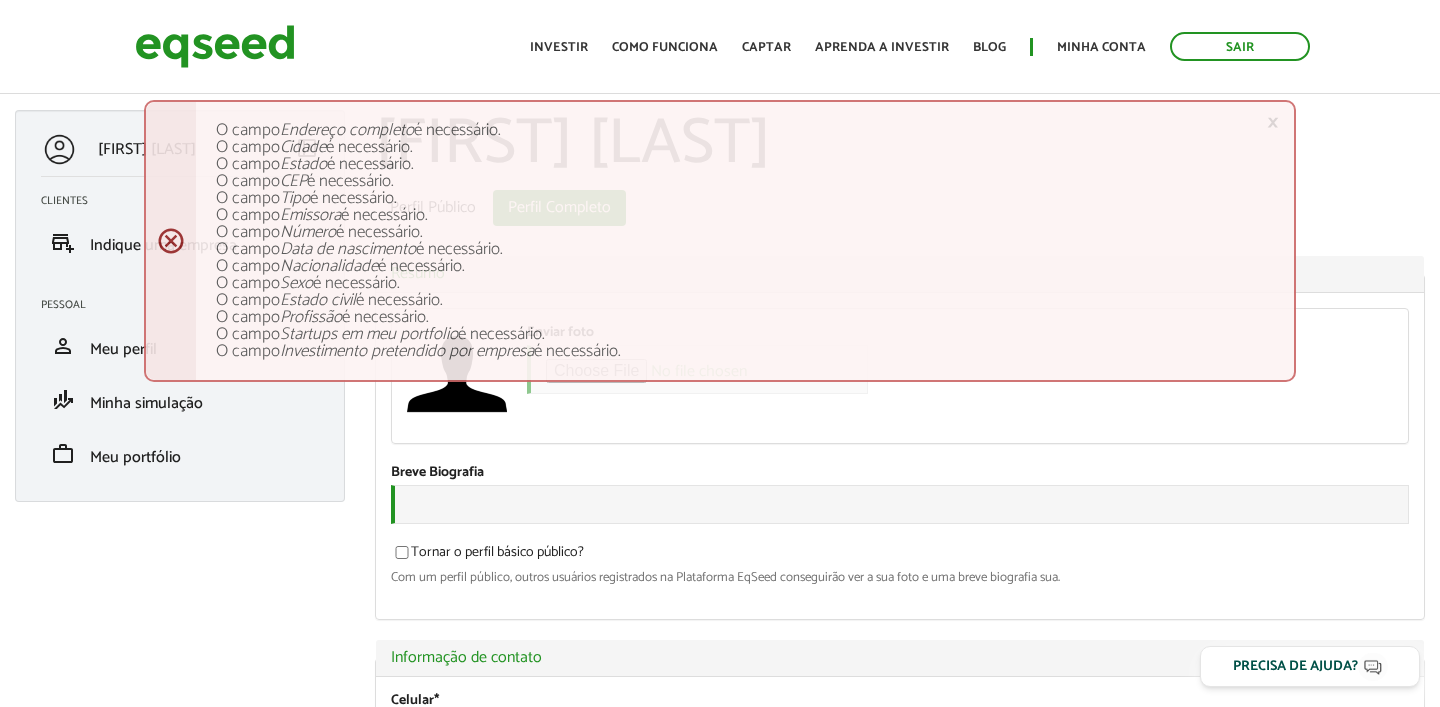 scroll, scrollTop: 0, scrollLeft: 0, axis: both 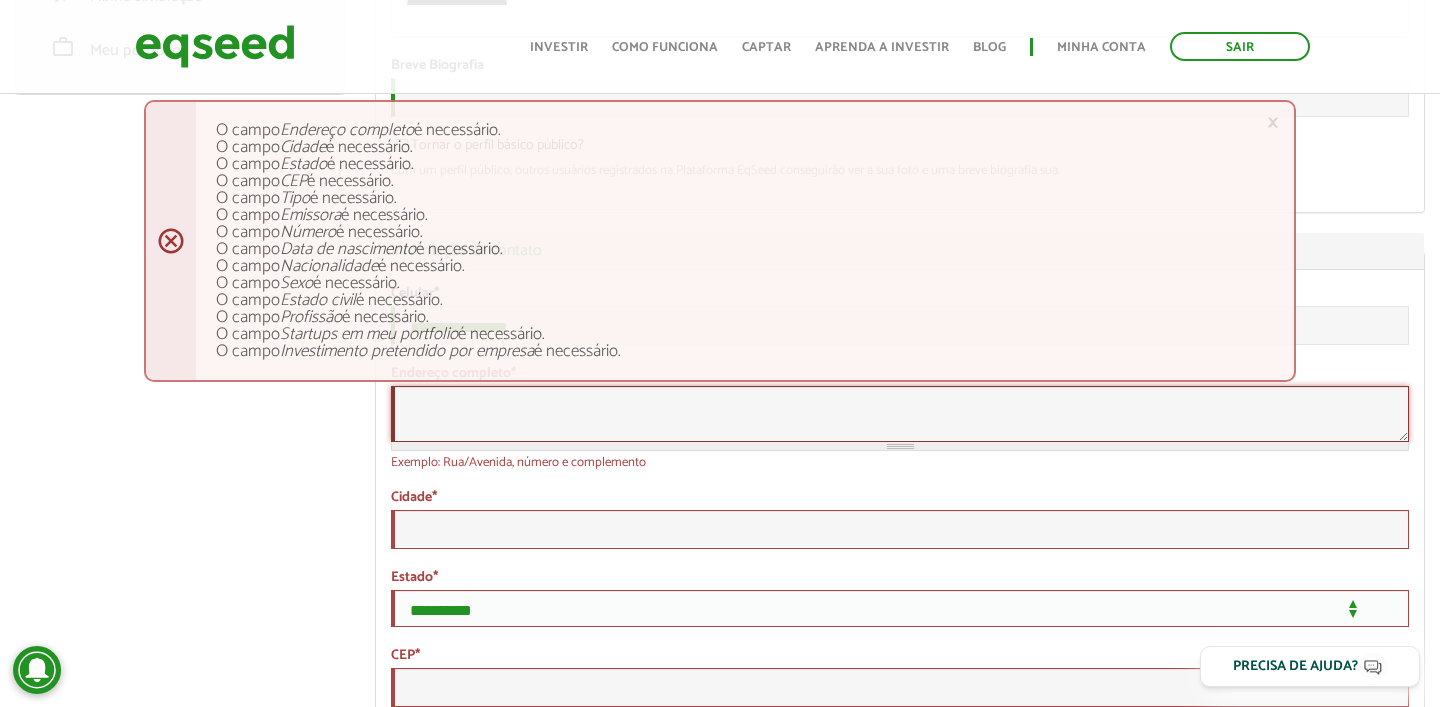 click on "Endereço completo  *" at bounding box center (900, 414) 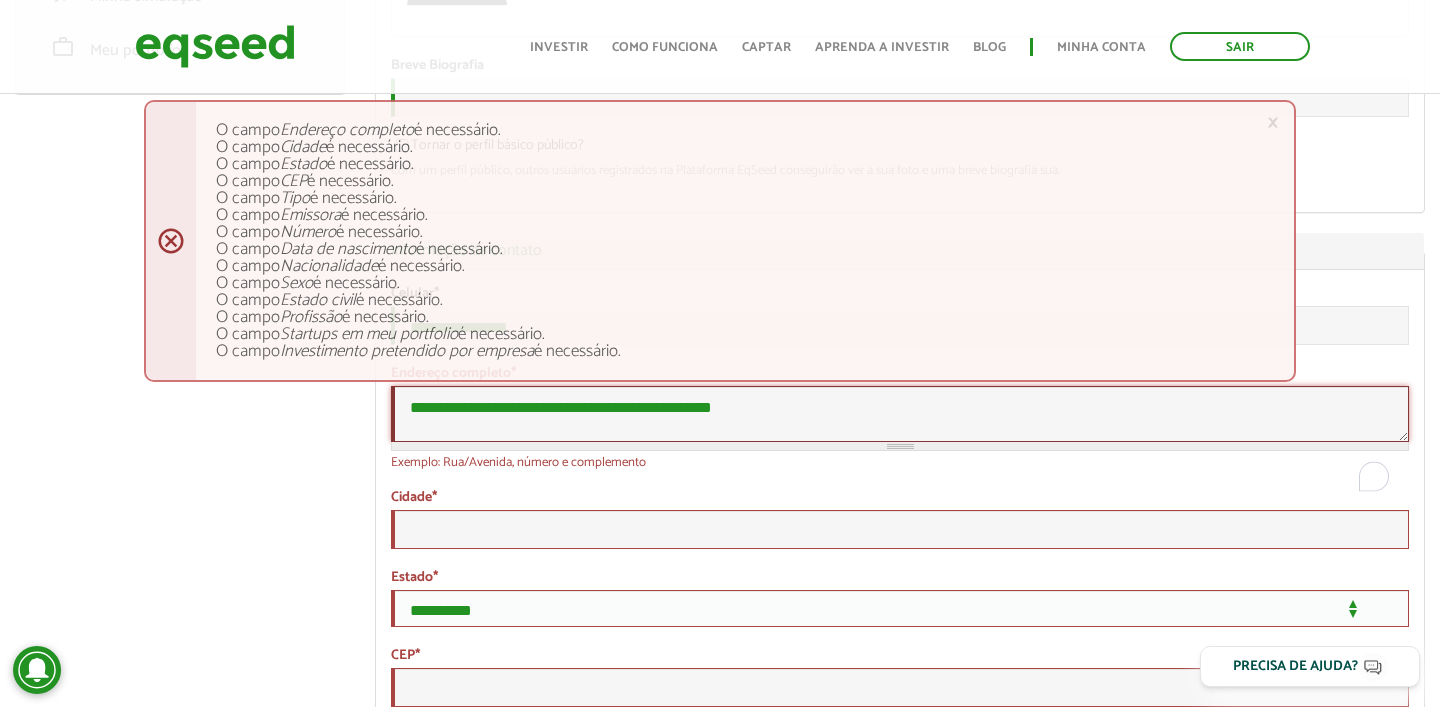 type on "**********" 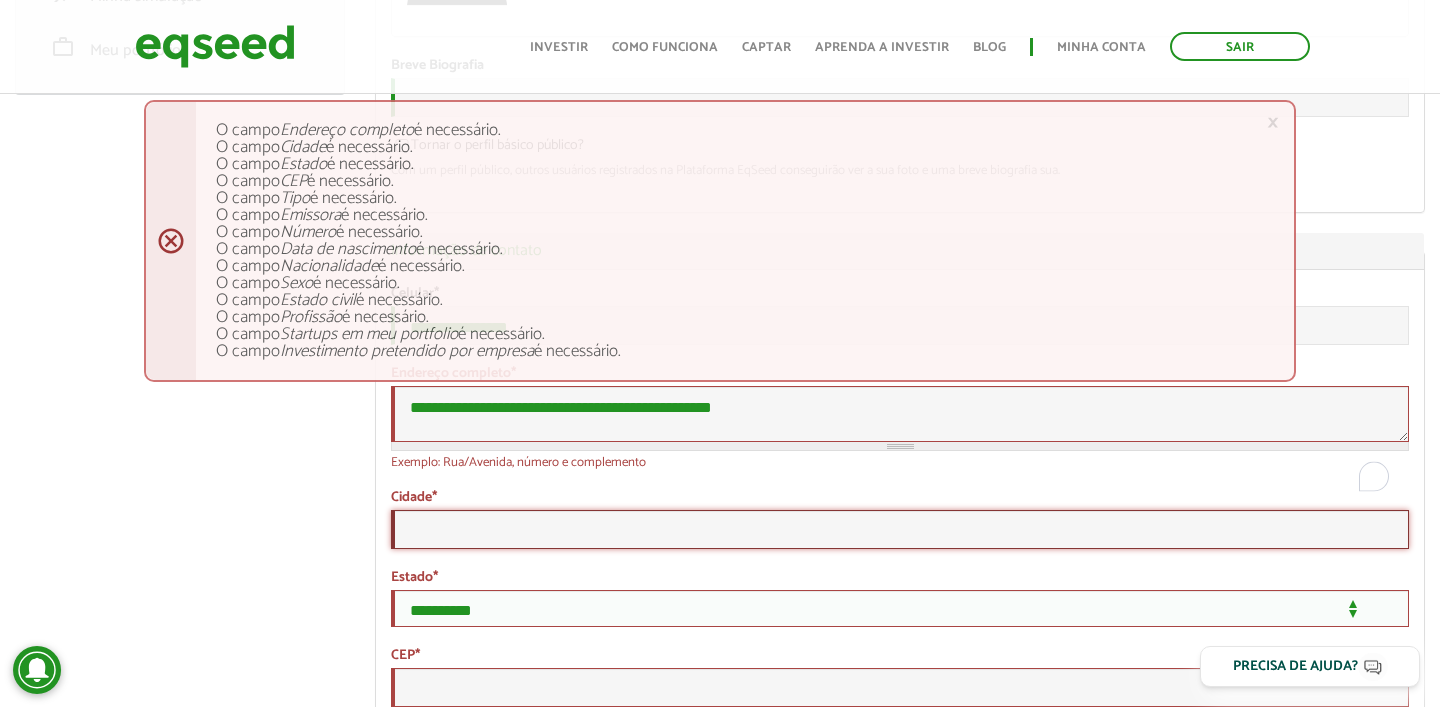 click on "Cidade  *" at bounding box center [900, 529] 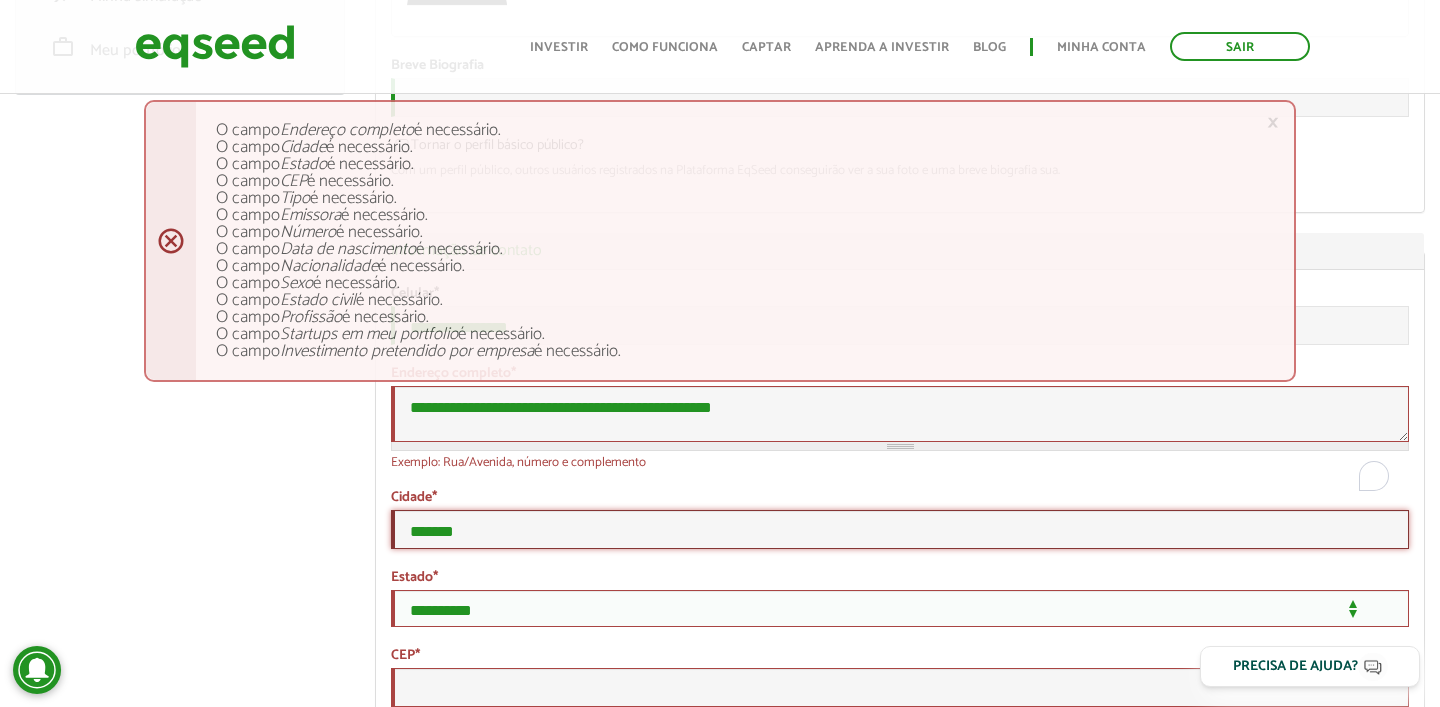 click on "*******" at bounding box center [900, 529] 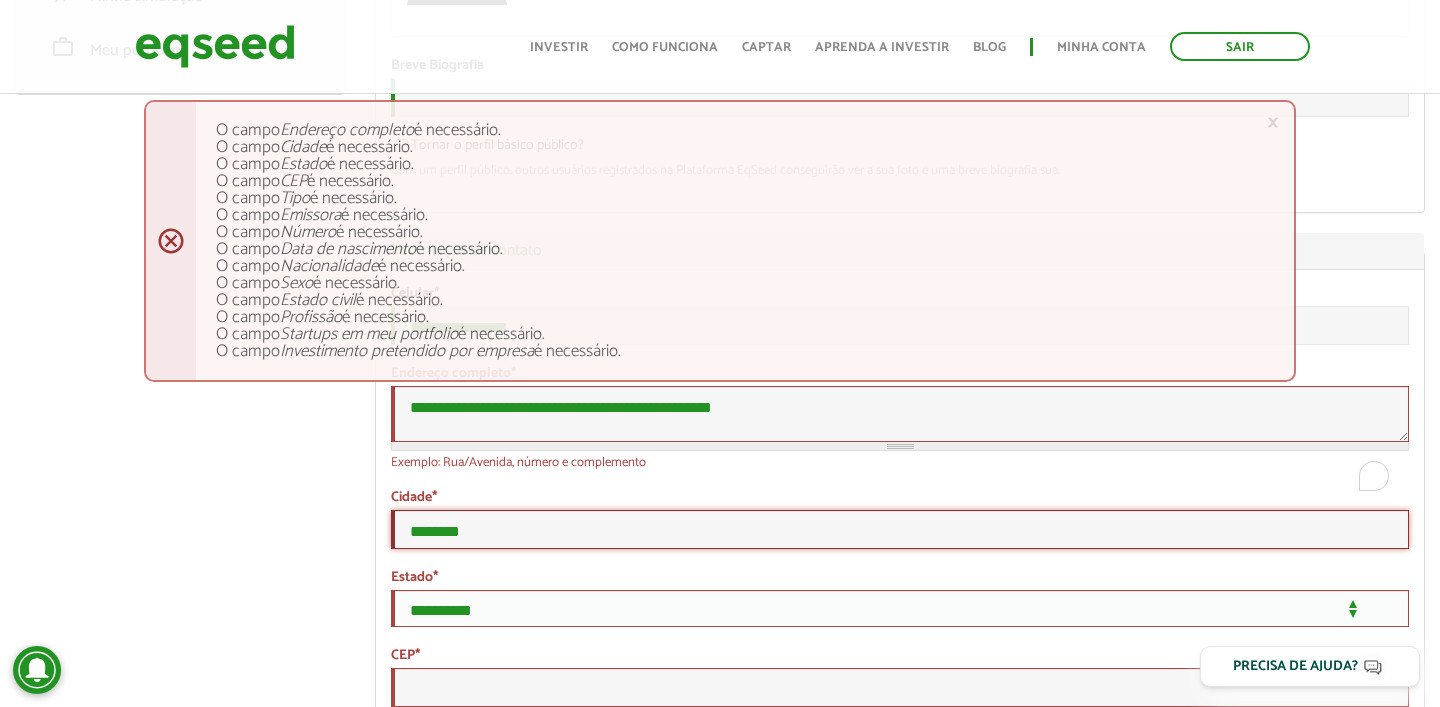 type on "********" 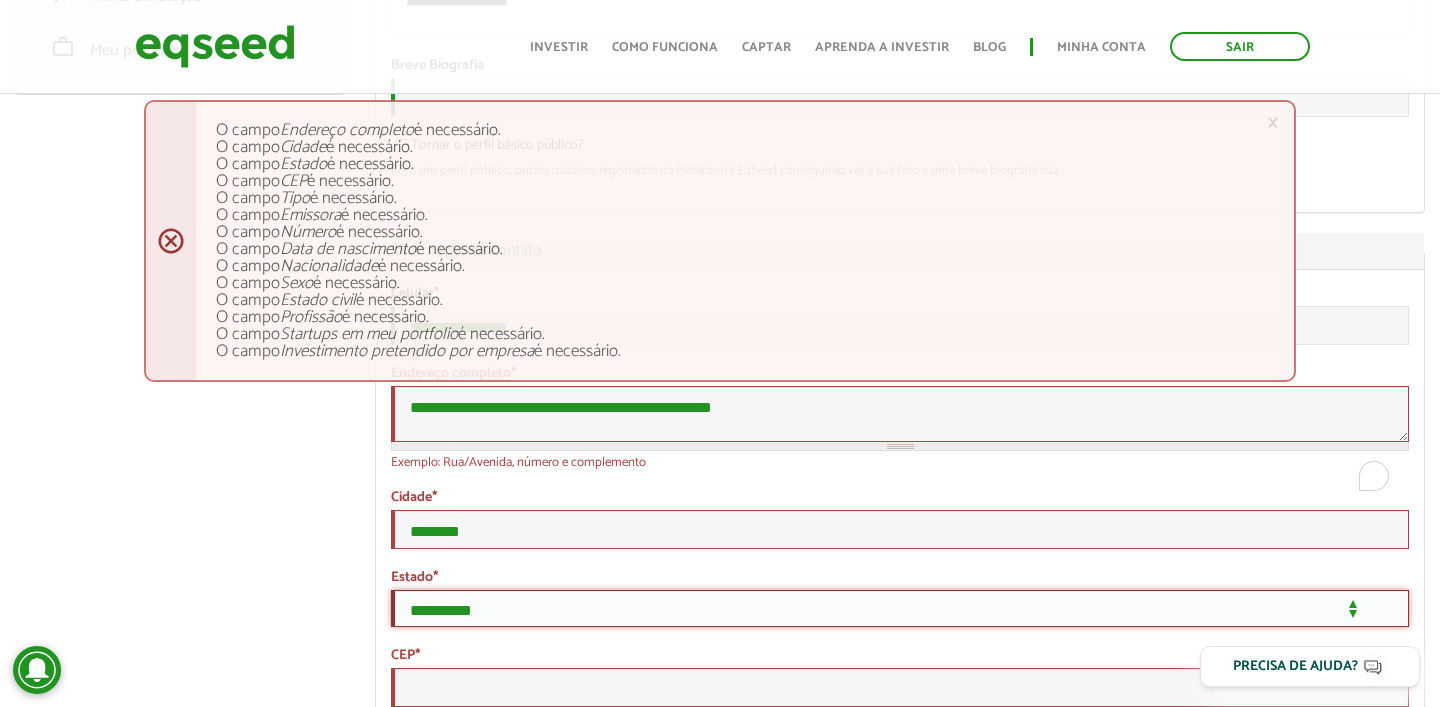 click on "**********" at bounding box center [900, 608] 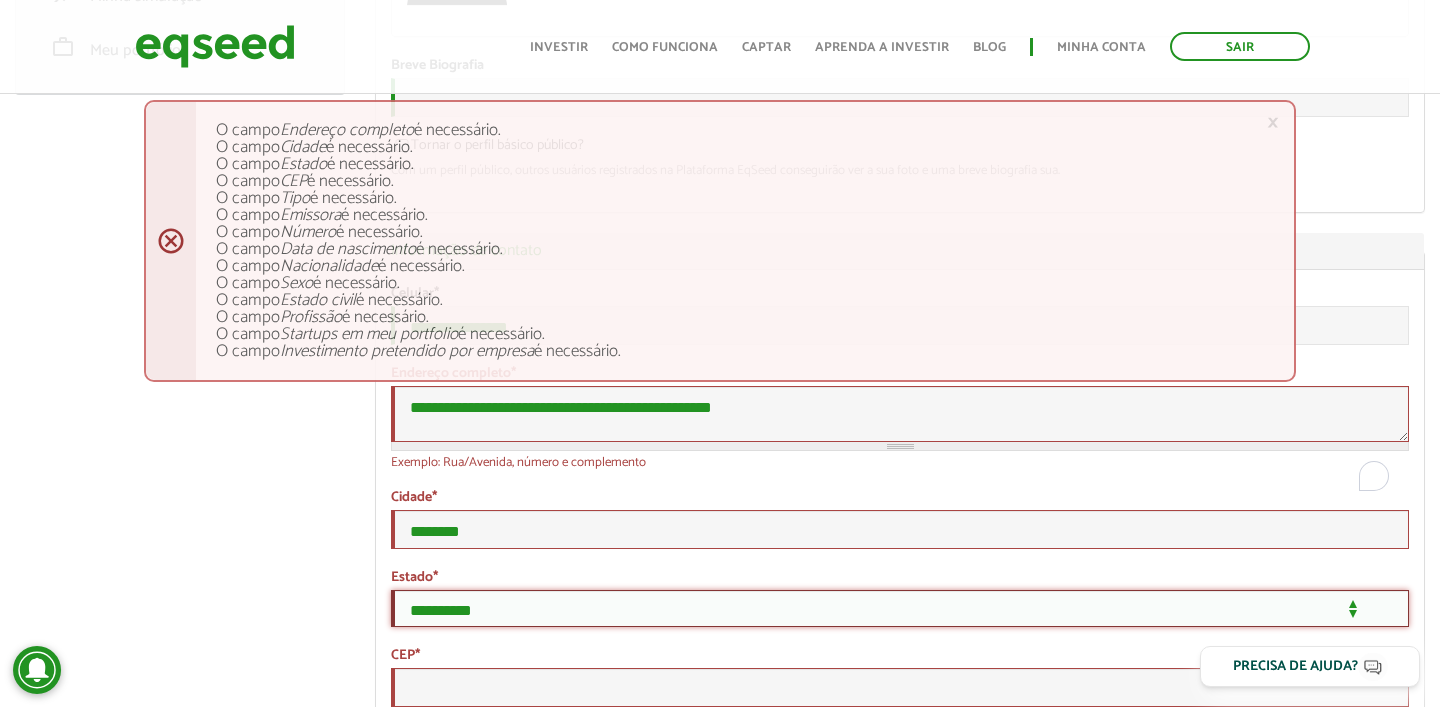 select on "**" 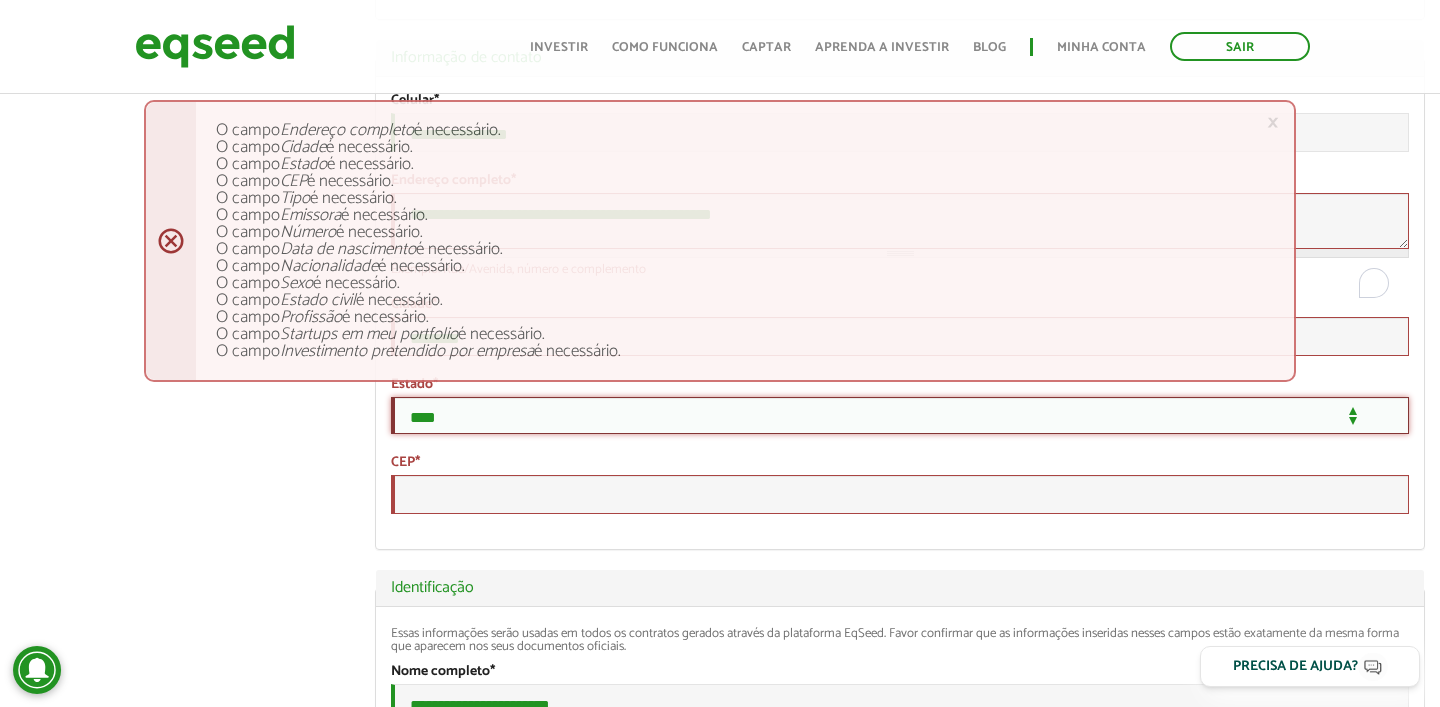 scroll, scrollTop: 603, scrollLeft: 0, axis: vertical 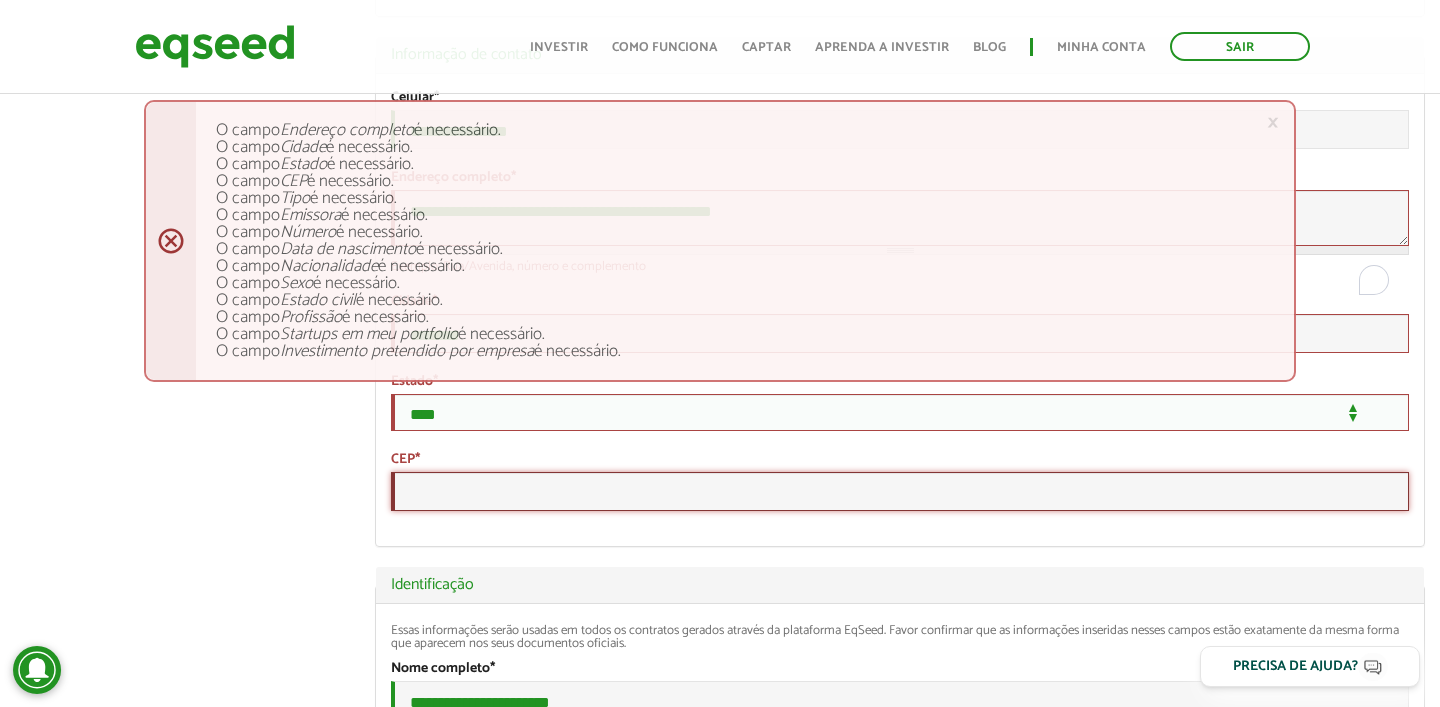 click on "CEP  *" at bounding box center [900, 491] 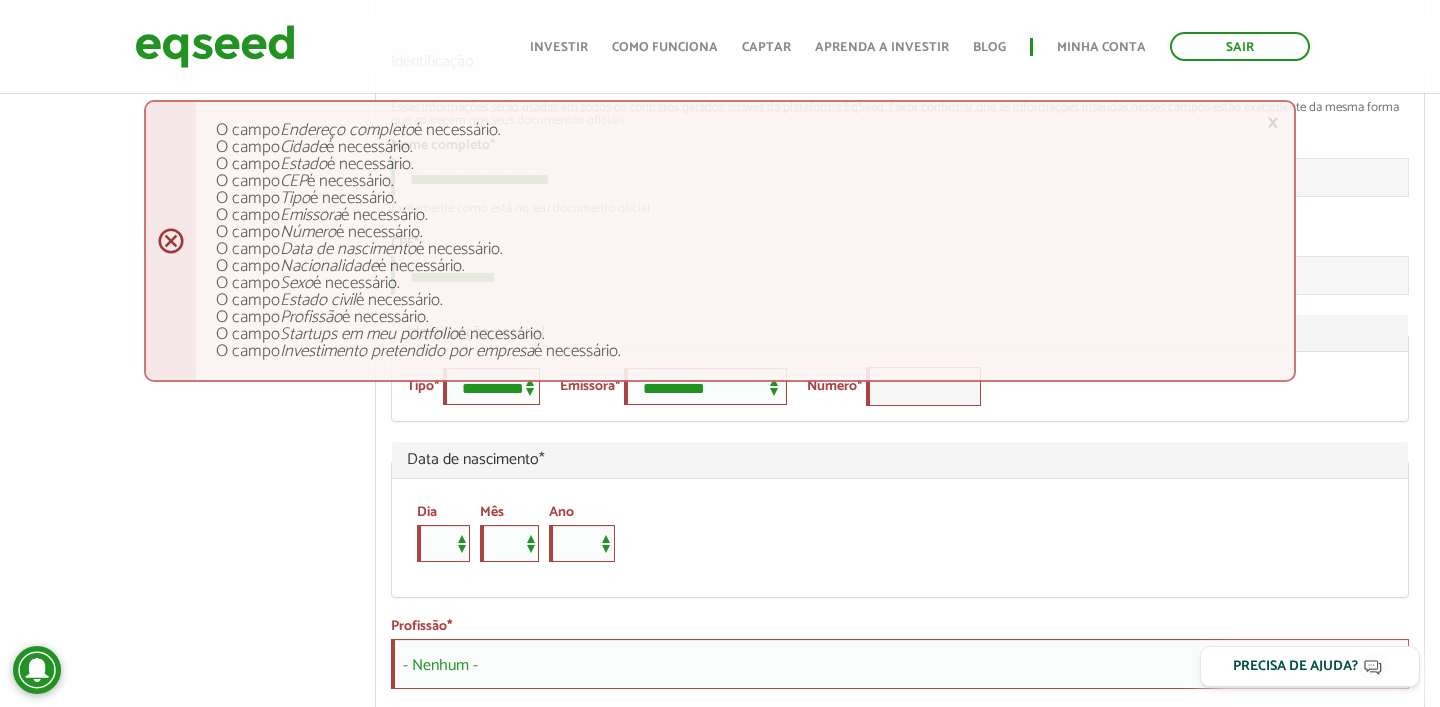 scroll, scrollTop: 1128, scrollLeft: 0, axis: vertical 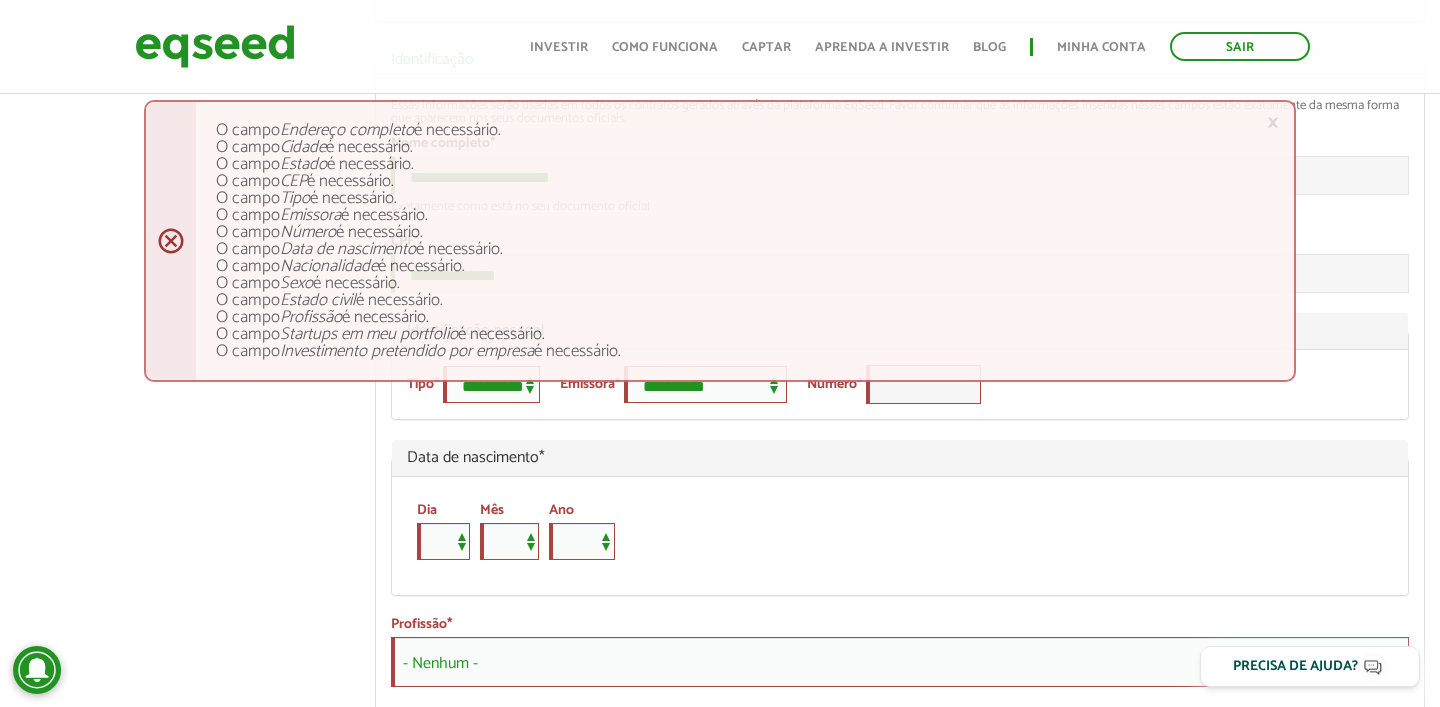 type on "*********" 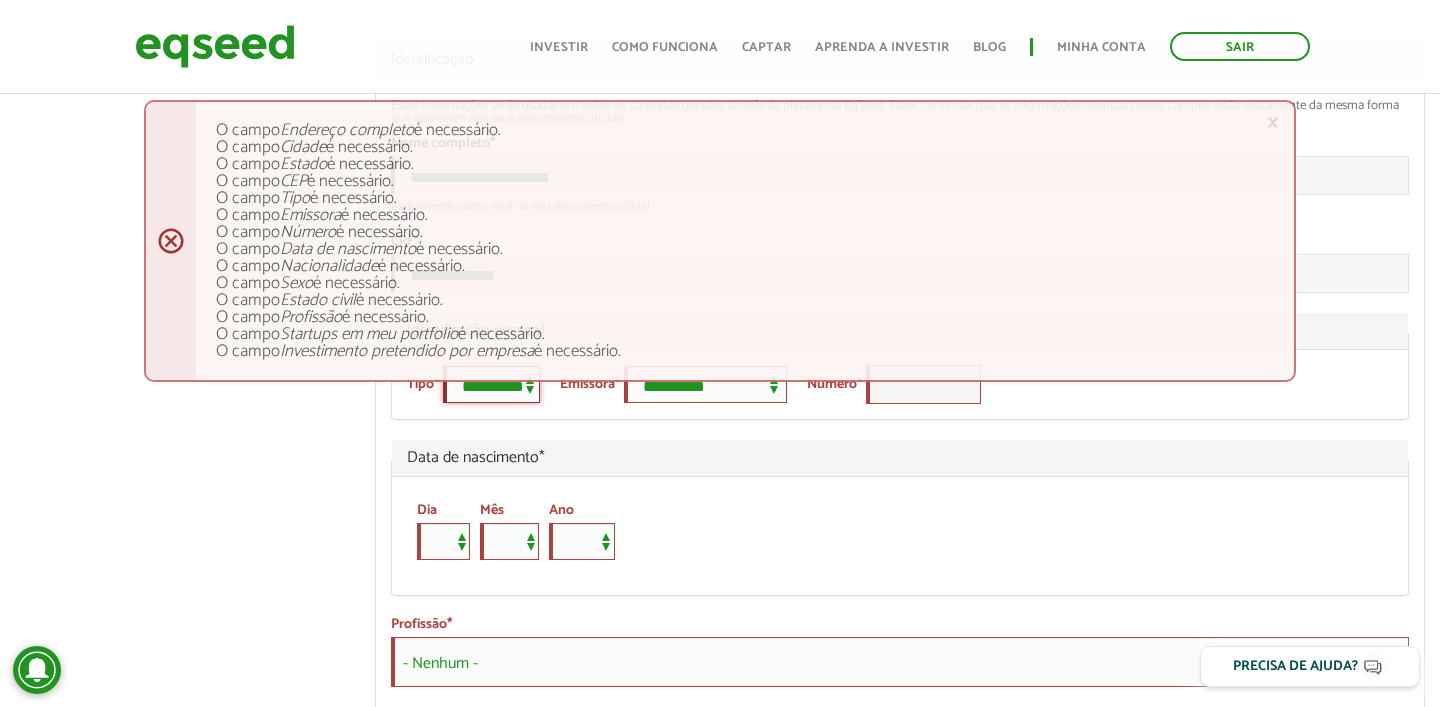 click on "**********" at bounding box center [491, 384] 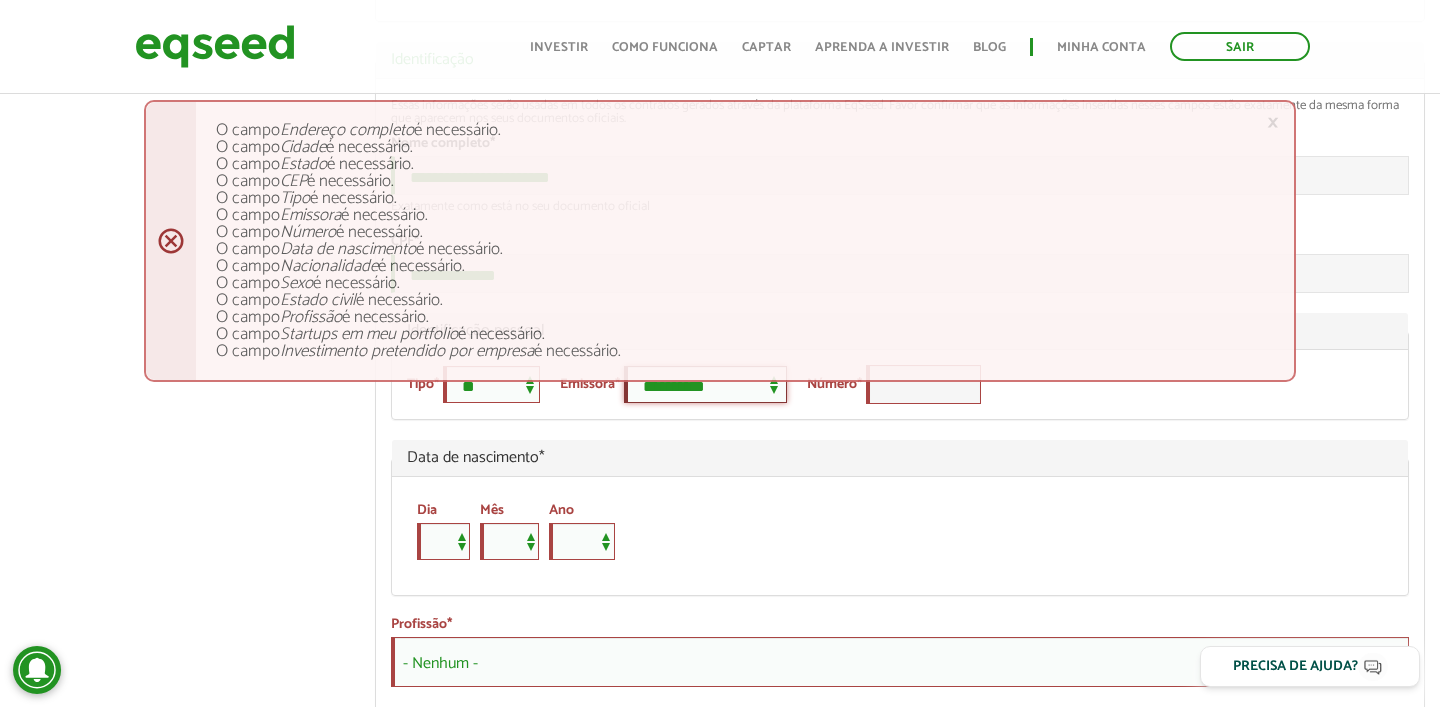 click on "**********" at bounding box center (705, 384) 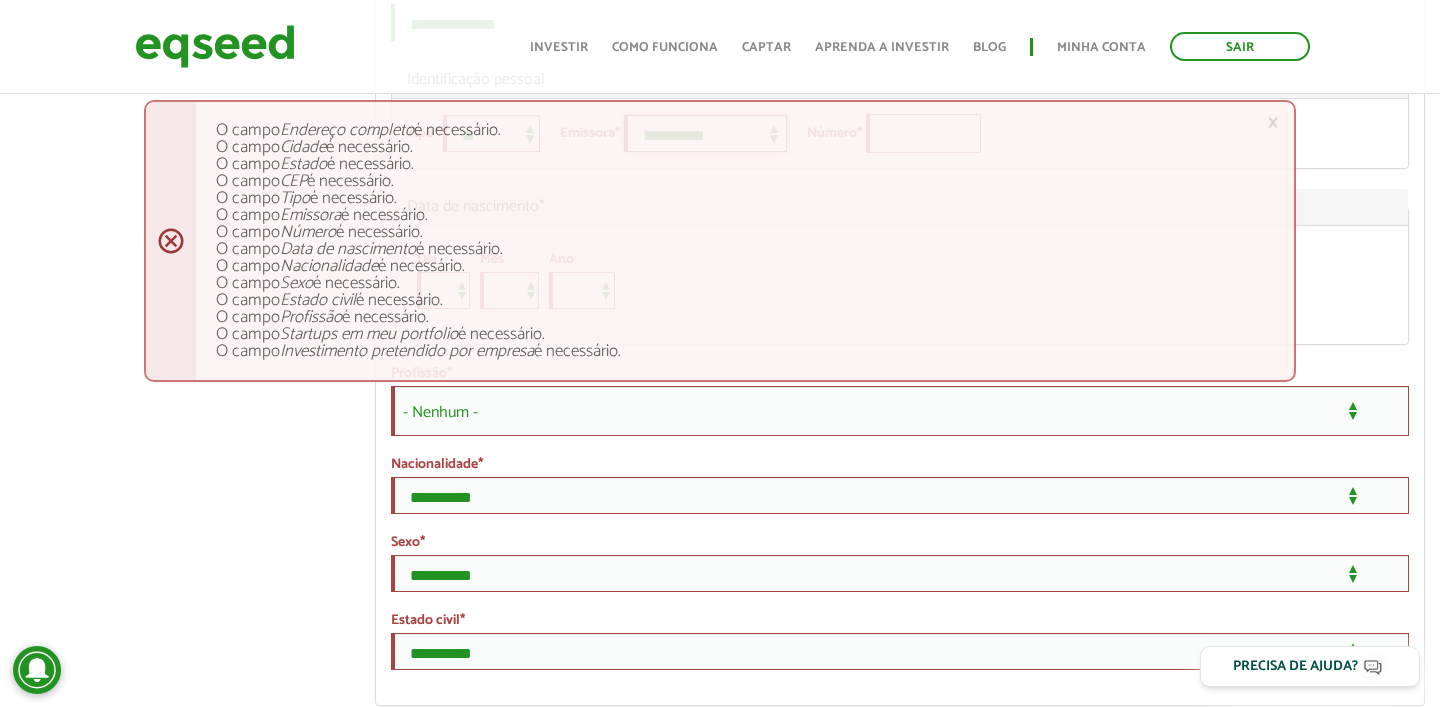 scroll, scrollTop: 1374, scrollLeft: 0, axis: vertical 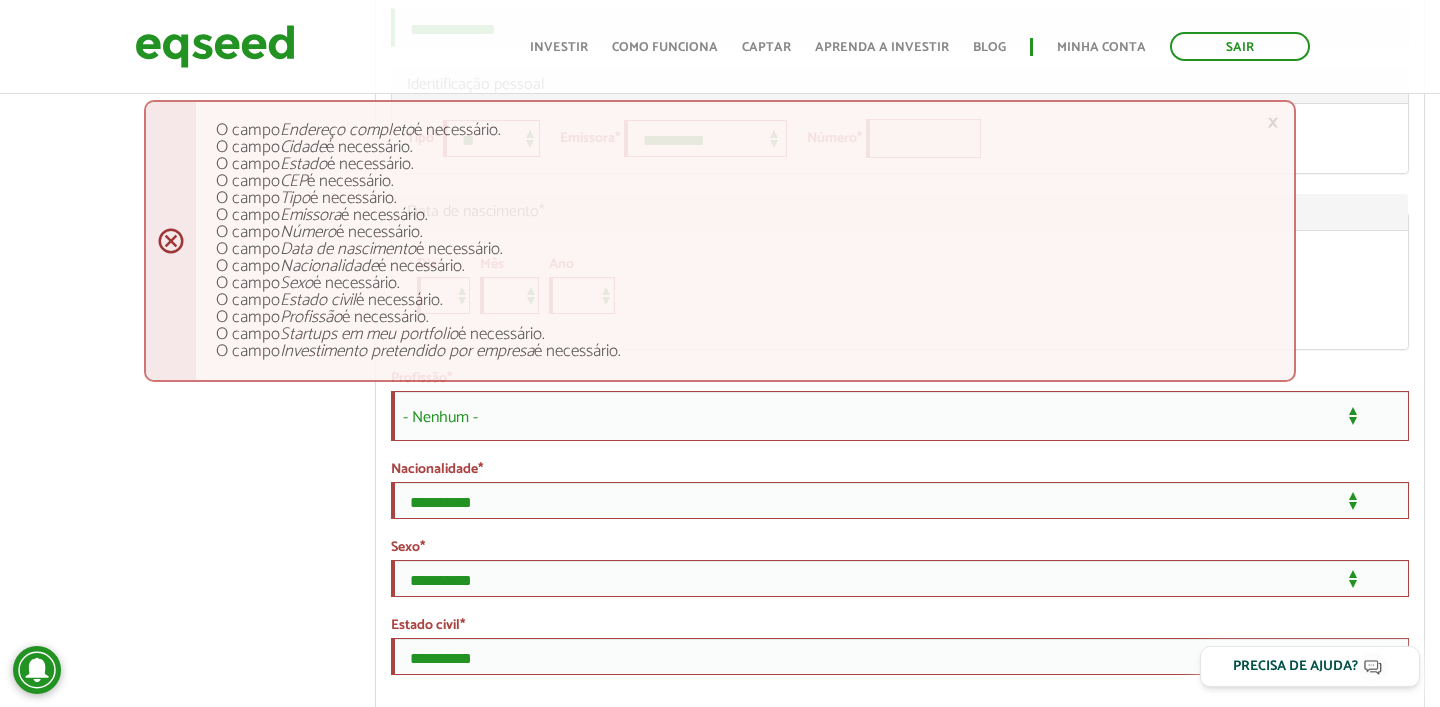 click on "- Nenhum -" at bounding box center (900, 416) 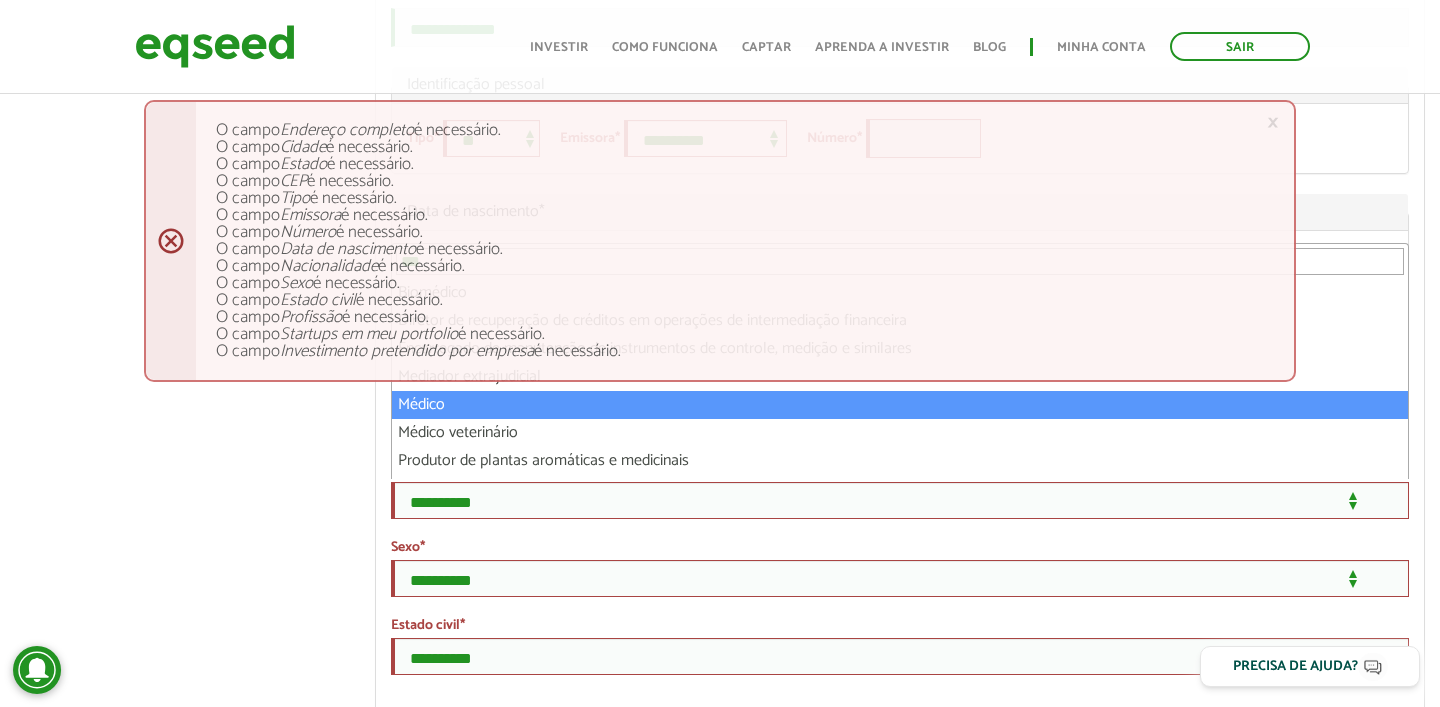 type on "***" 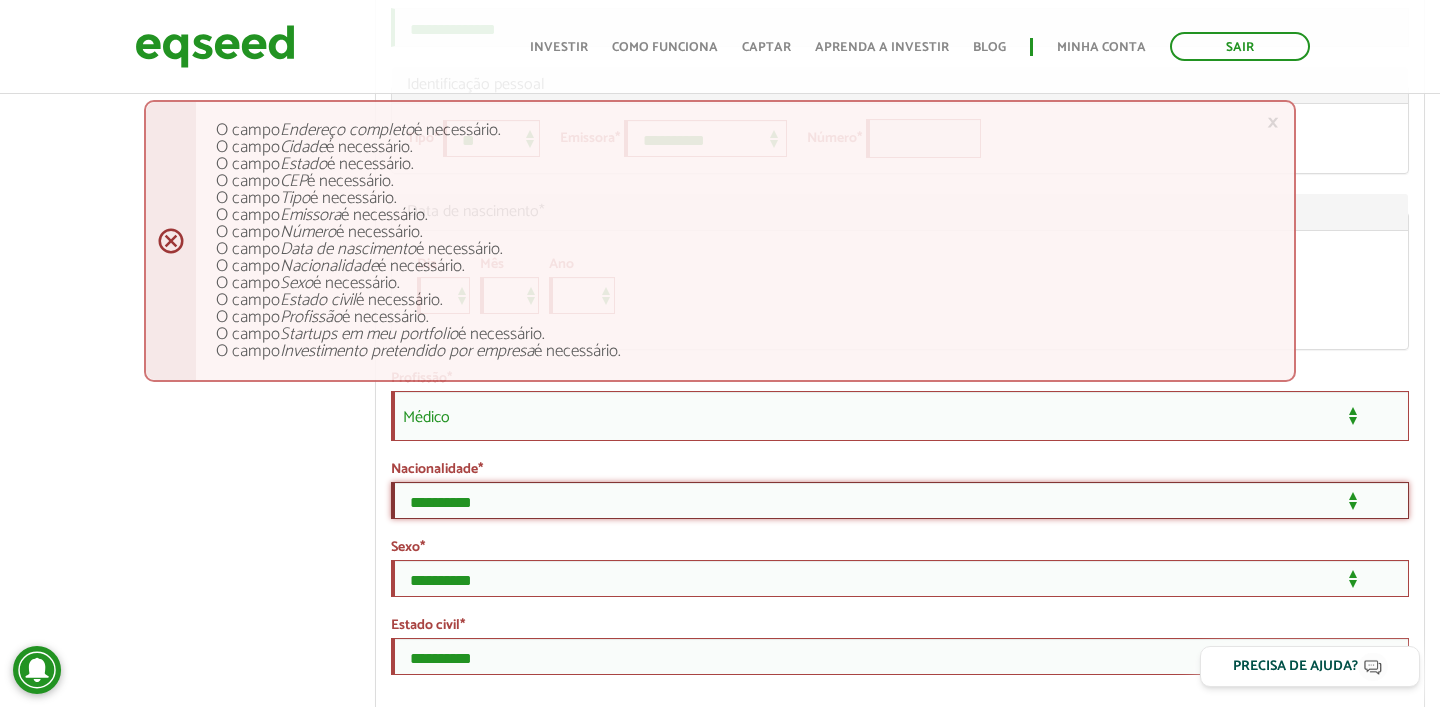 click on "**********" at bounding box center [900, 500] 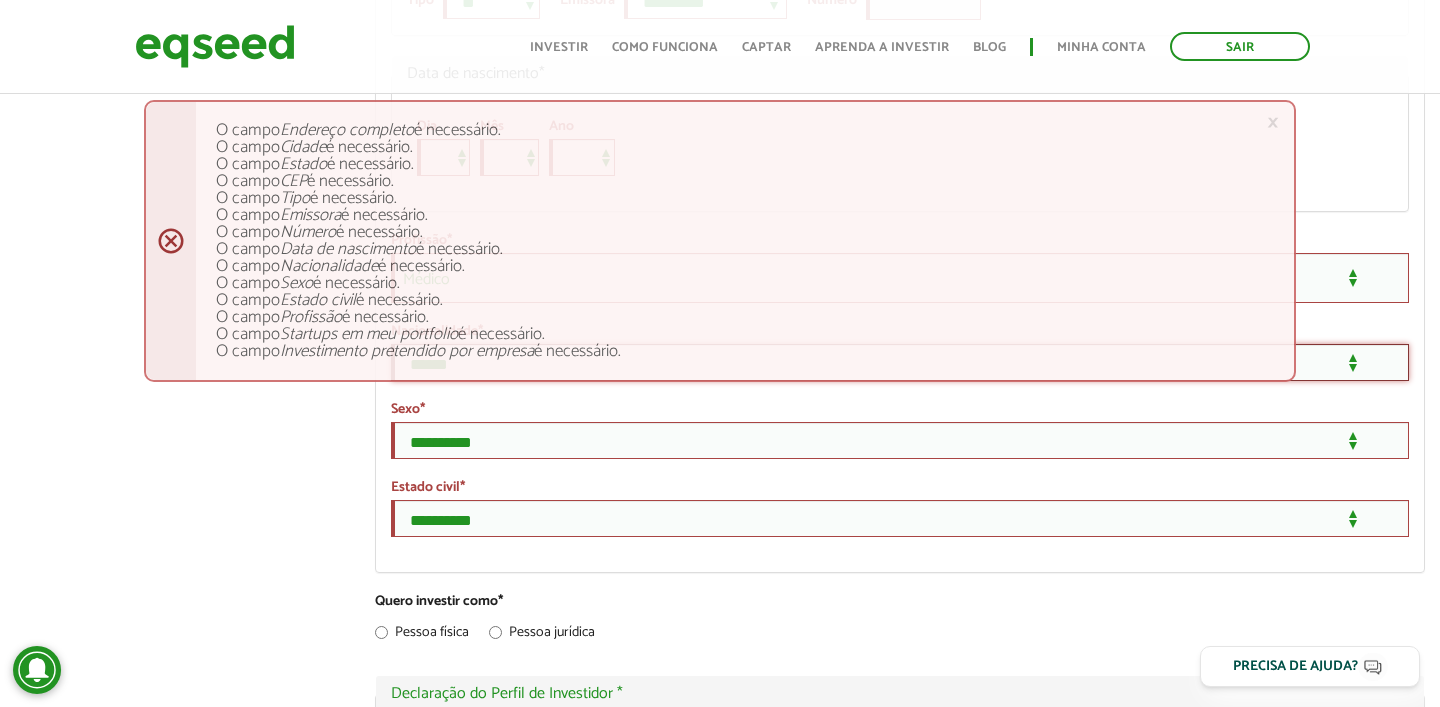 scroll, scrollTop: 1516, scrollLeft: 0, axis: vertical 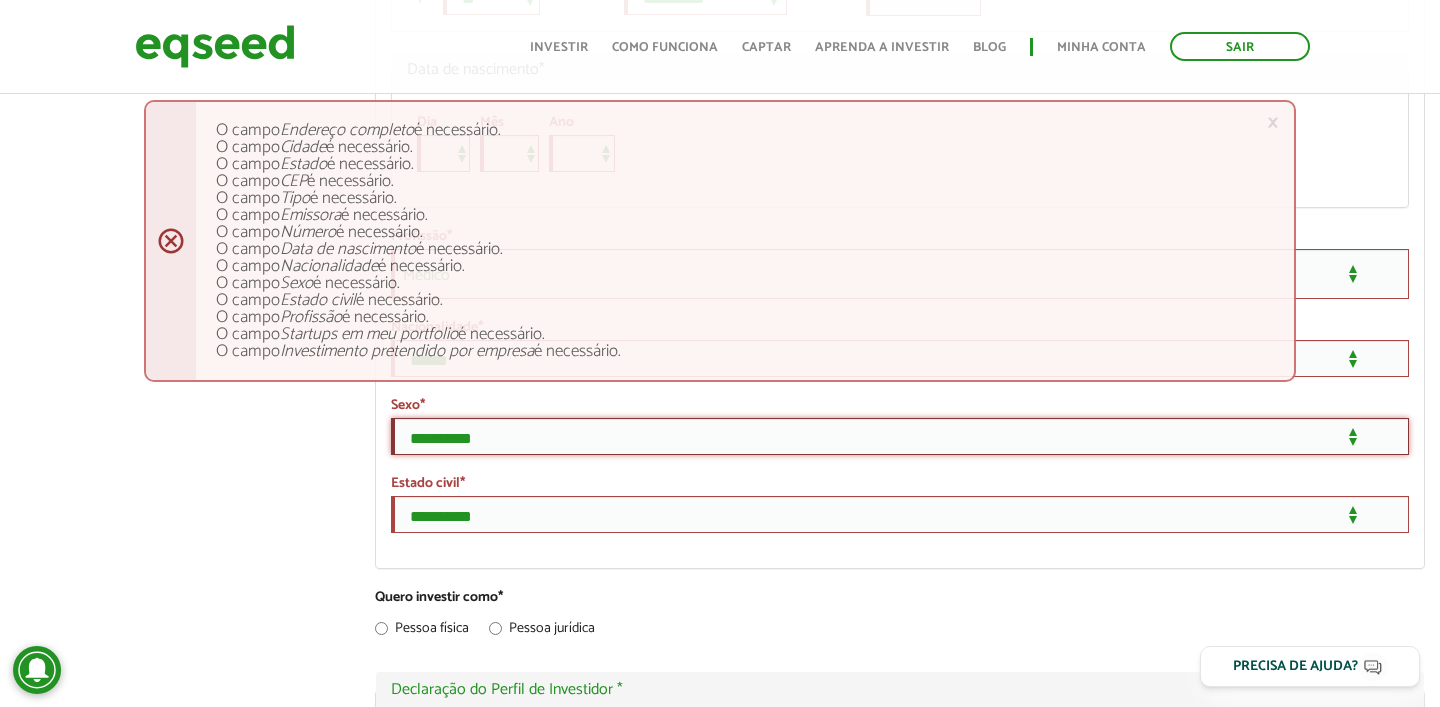 click on "**********" at bounding box center (900, 436) 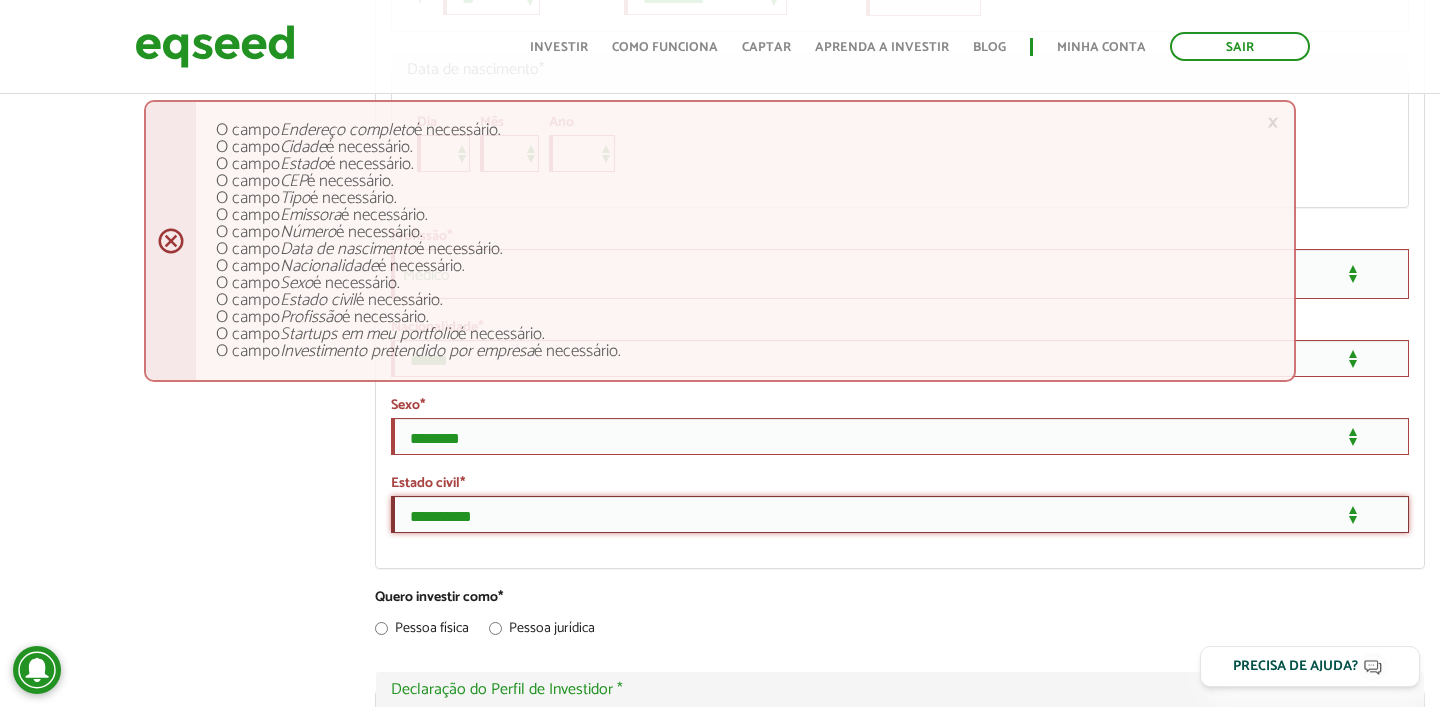 click on "**********" at bounding box center [900, 514] 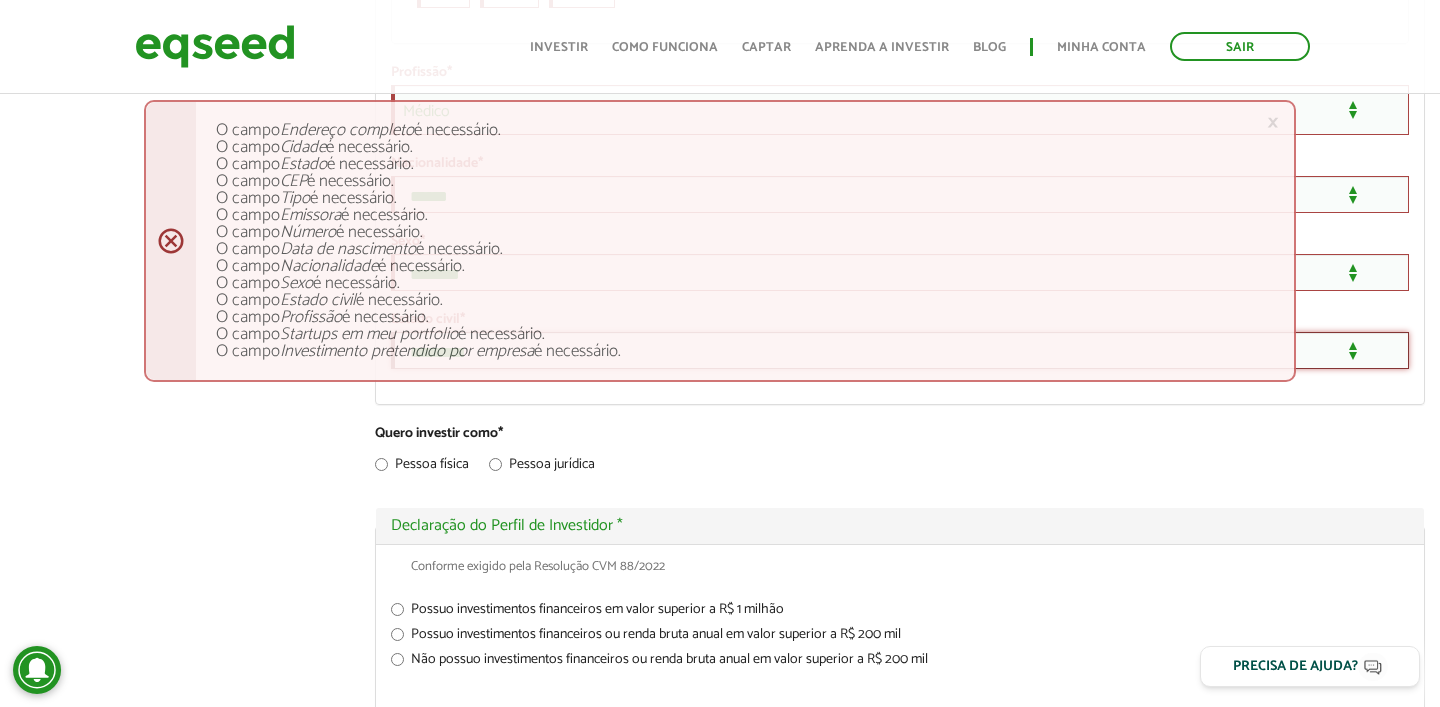 scroll, scrollTop: 1632, scrollLeft: 0, axis: vertical 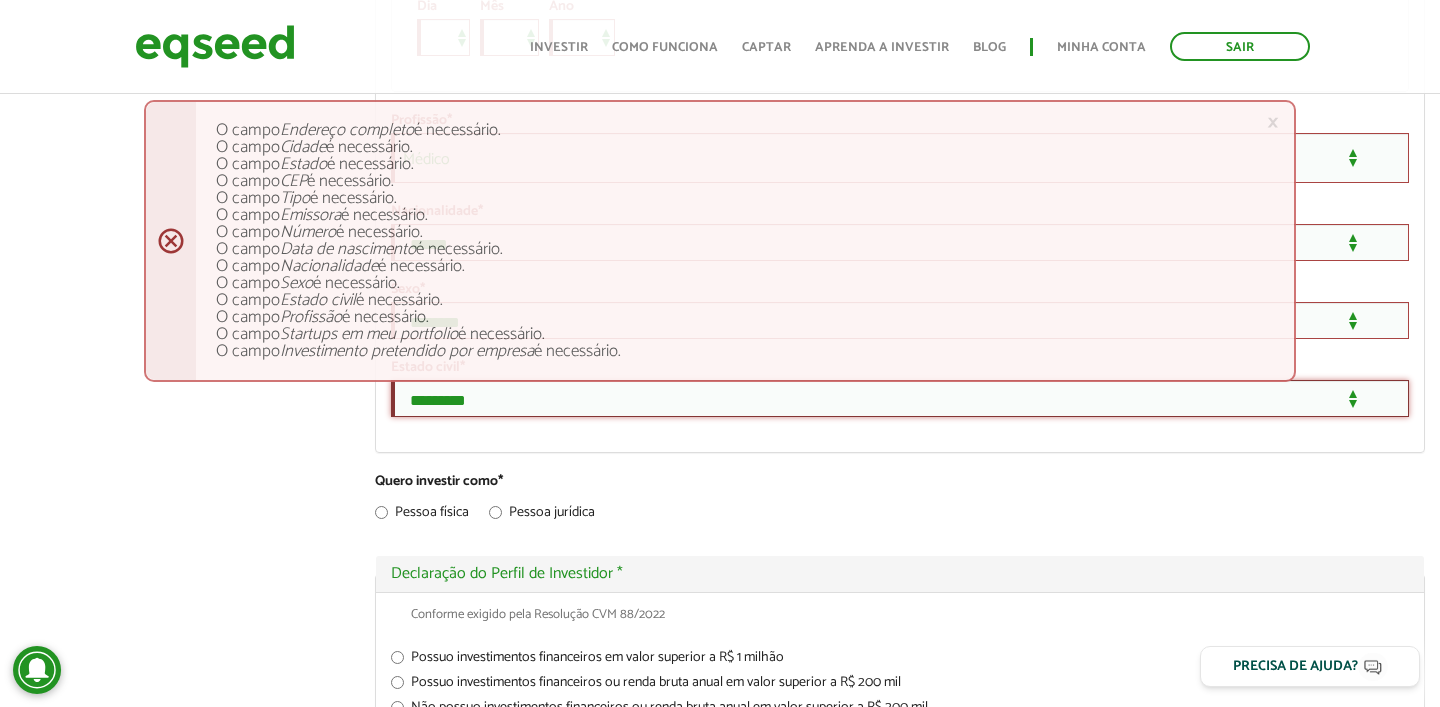 click on "**********" at bounding box center [900, 398] 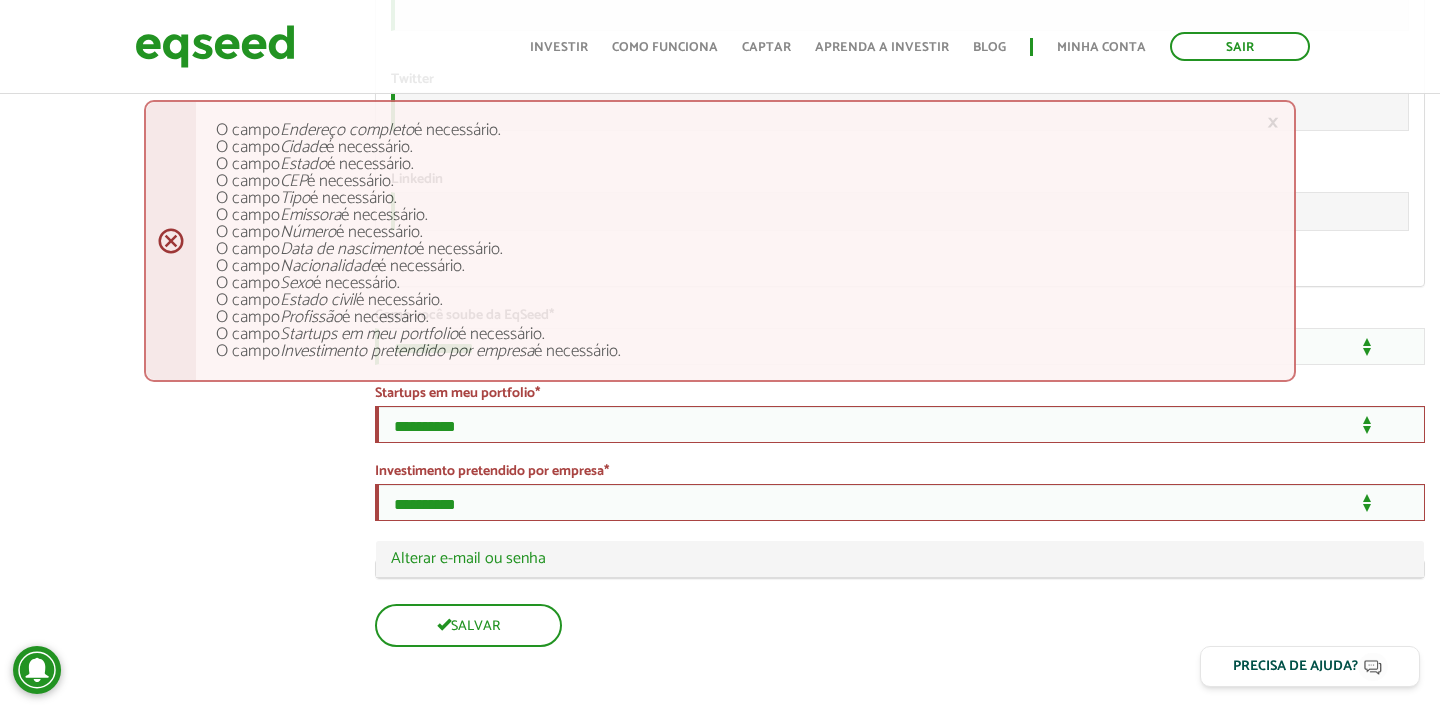 scroll, scrollTop: 3481, scrollLeft: 0, axis: vertical 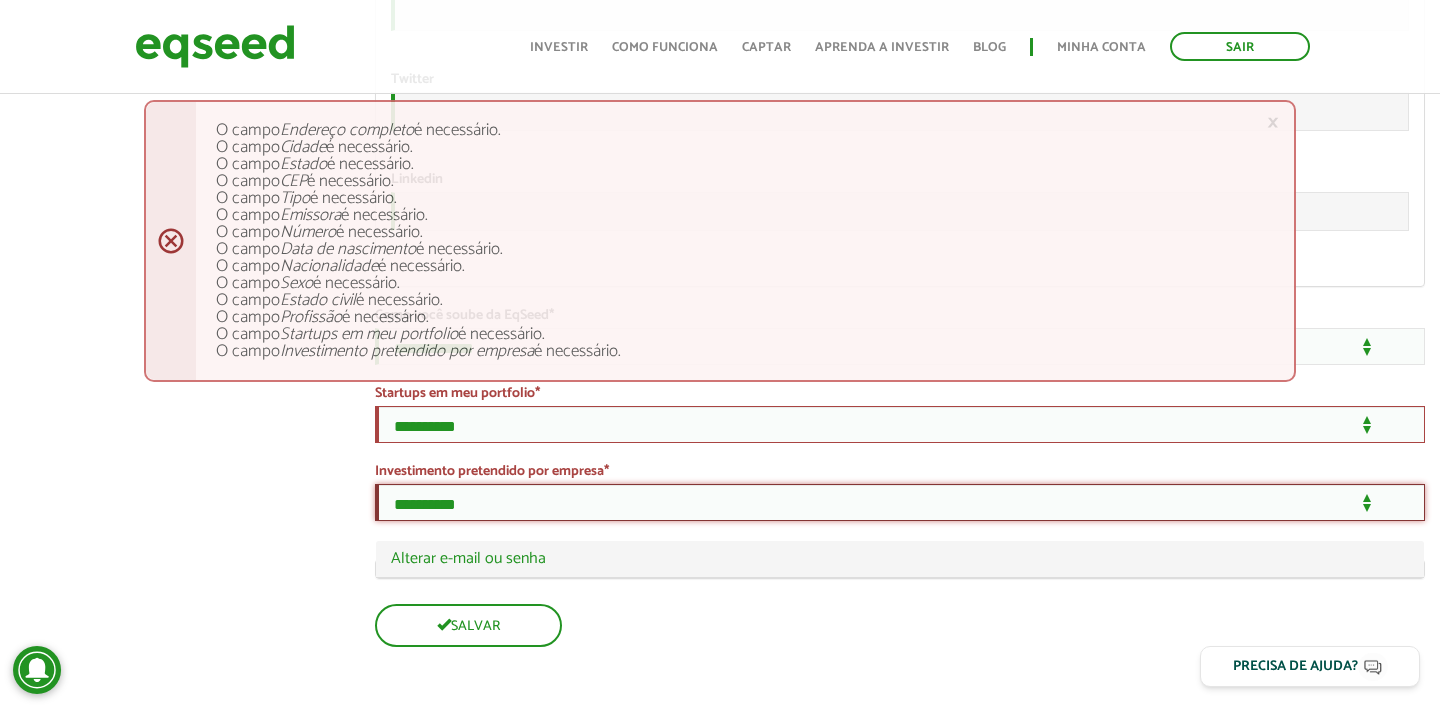 click on "**********" at bounding box center (900, 502) 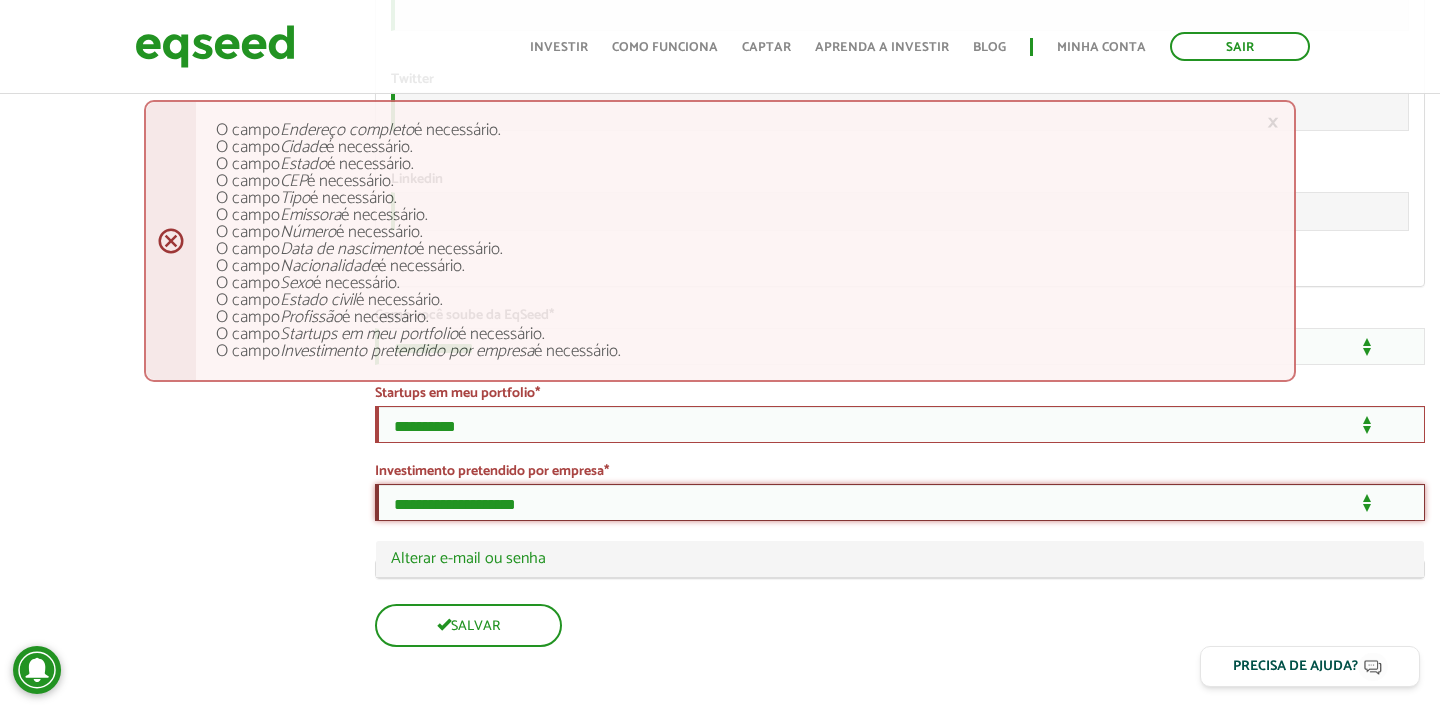 scroll, scrollTop: 3397, scrollLeft: 0, axis: vertical 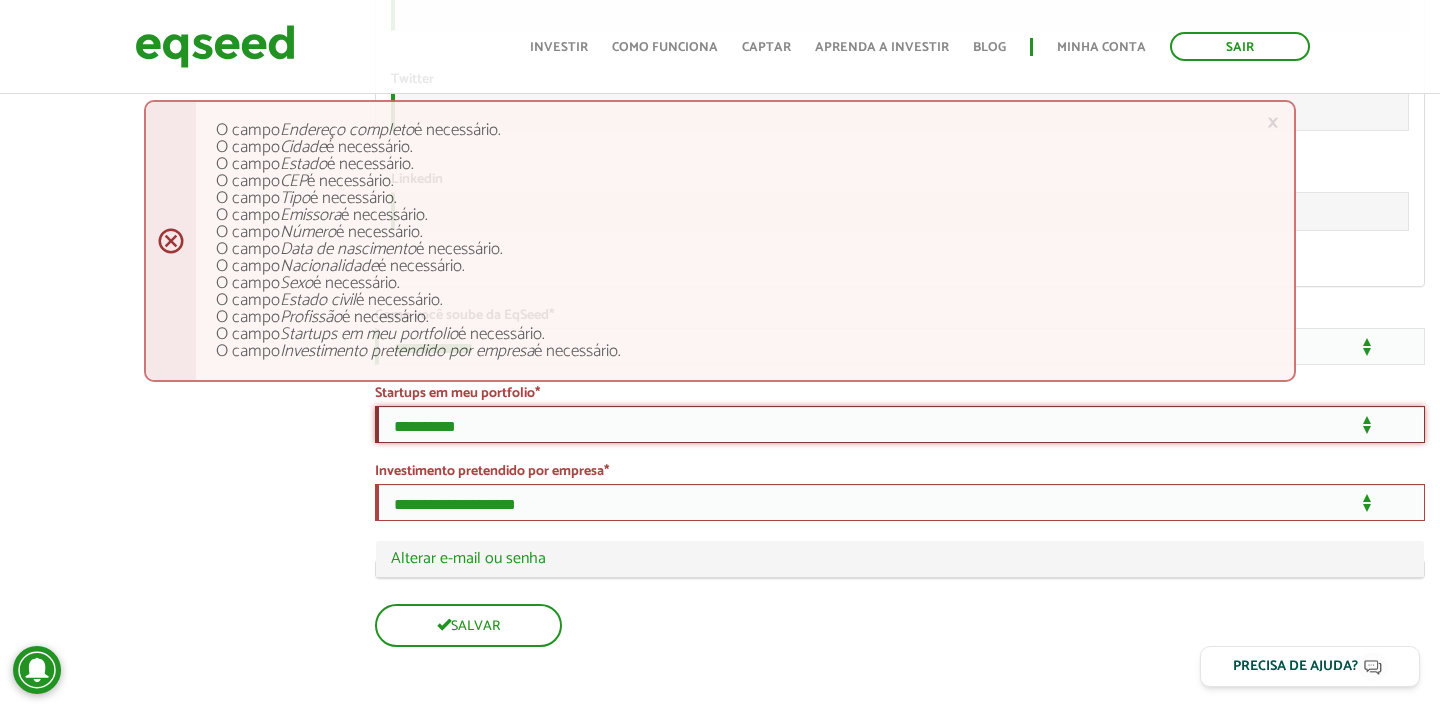 click on "**********" at bounding box center [900, 424] 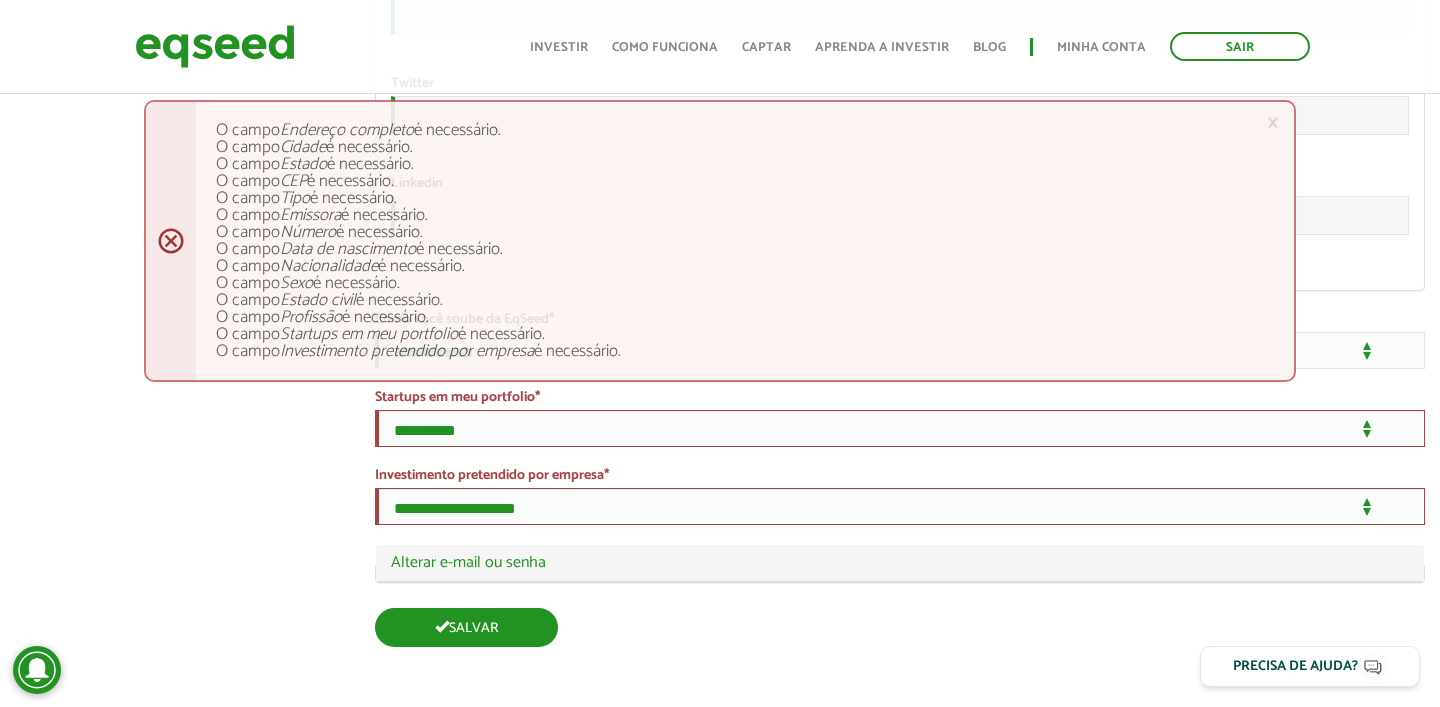 click on "Salvar" at bounding box center (466, 627) 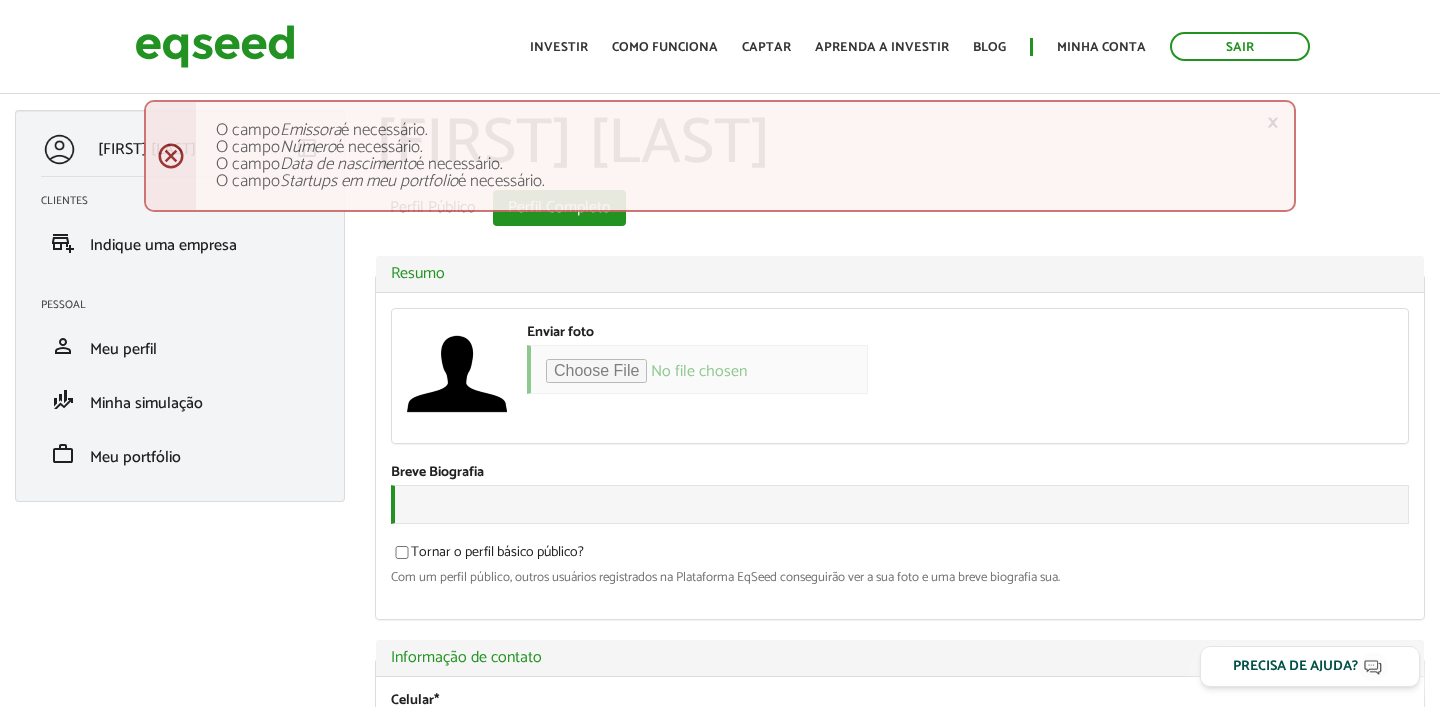 scroll, scrollTop: 0, scrollLeft: 0, axis: both 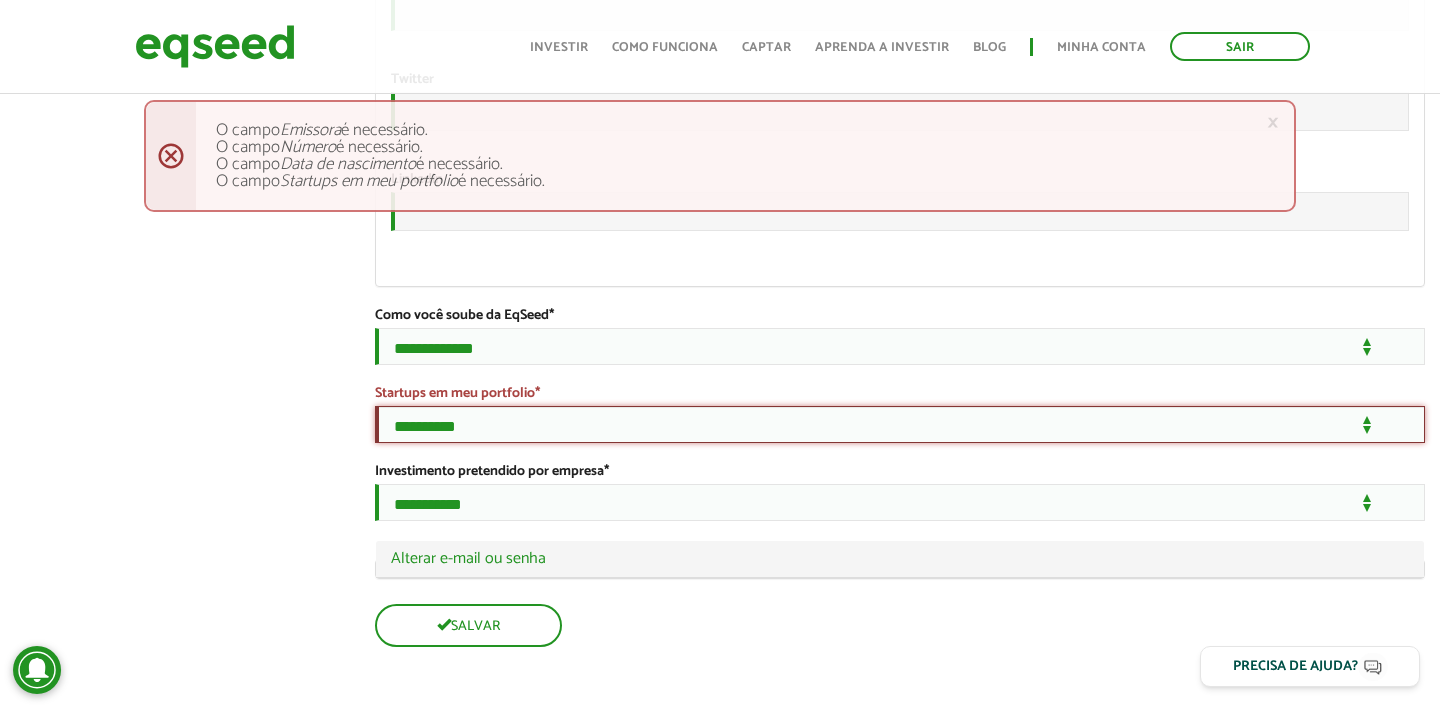 click on "**********" at bounding box center (900, 424) 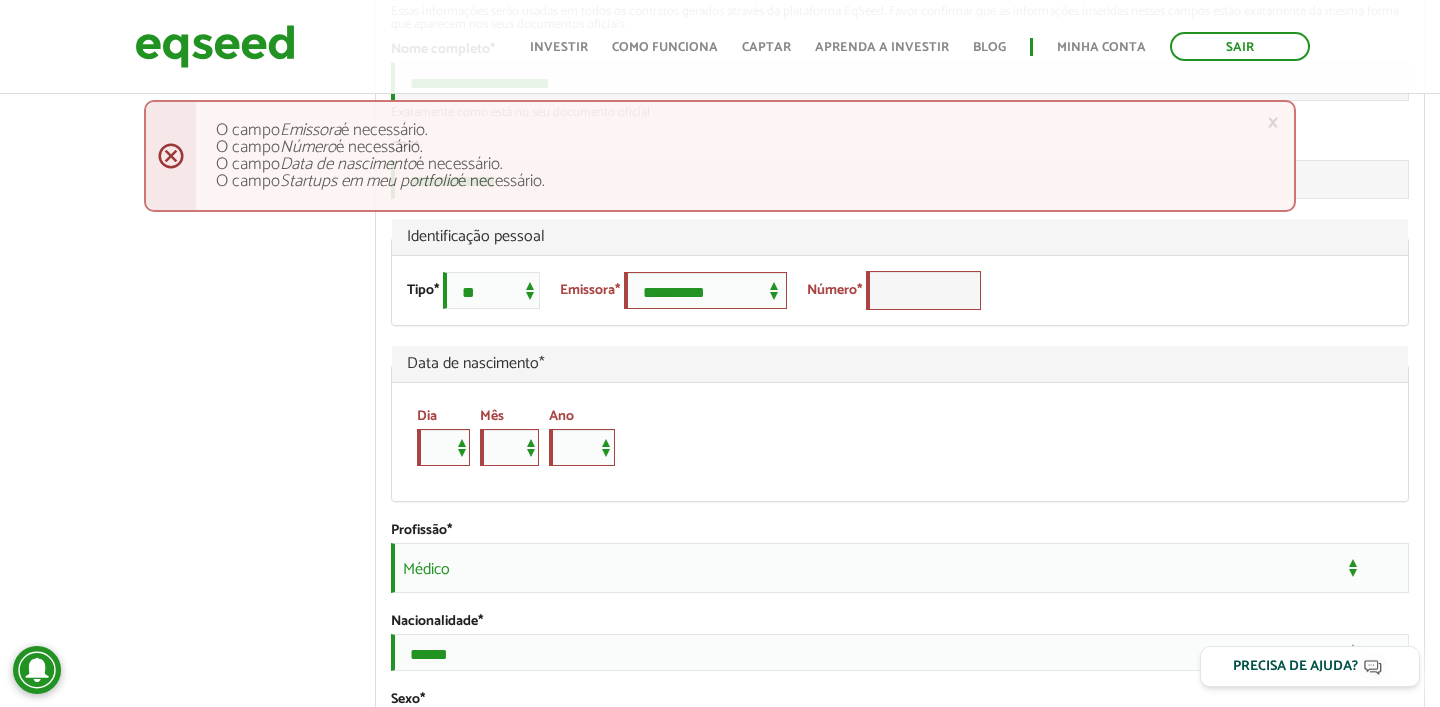 scroll, scrollTop: 1239, scrollLeft: 0, axis: vertical 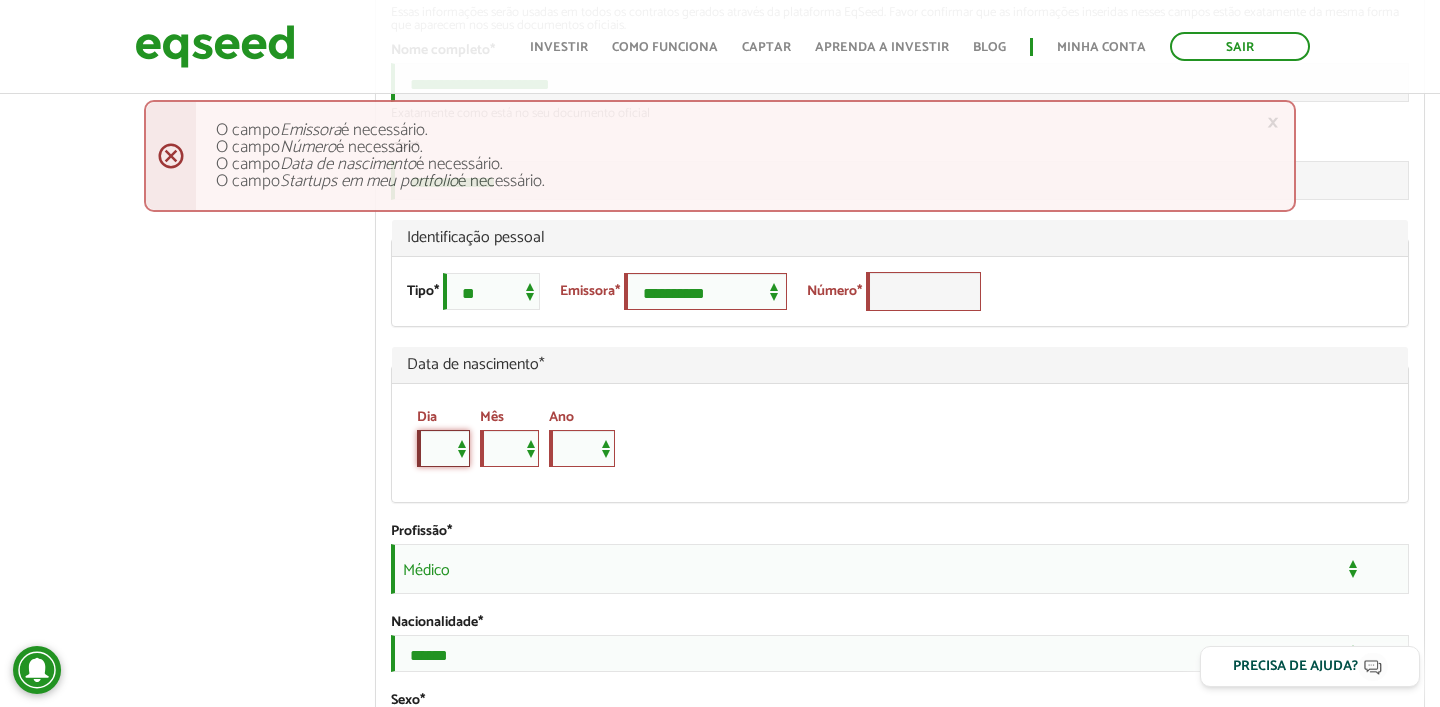 click on "* * * * * * * * * ** ** ** ** ** ** ** ** ** ** ** ** ** ** ** ** ** ** ** ** ** **" at bounding box center (443, 448) 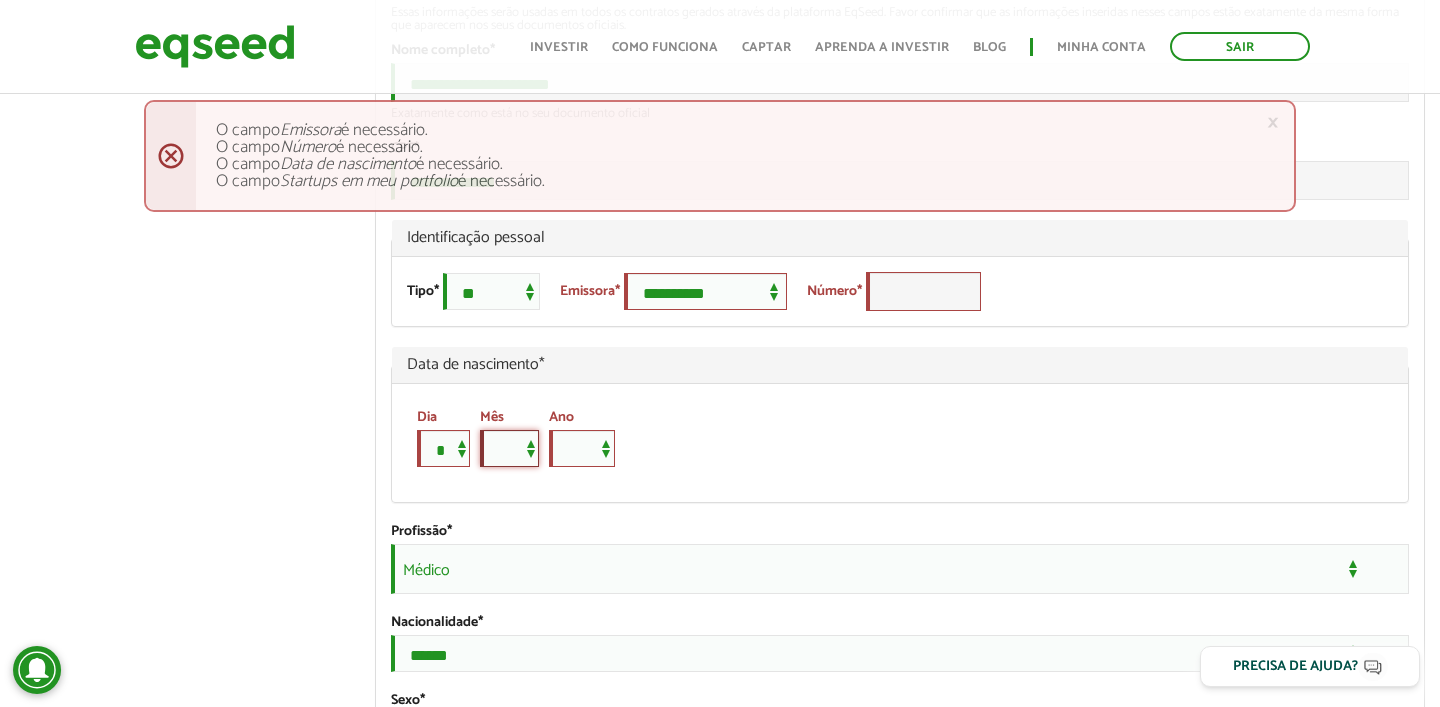 click on "*** *** *** *** *** *** *** *** *** *** *** ***" at bounding box center [509, 448] 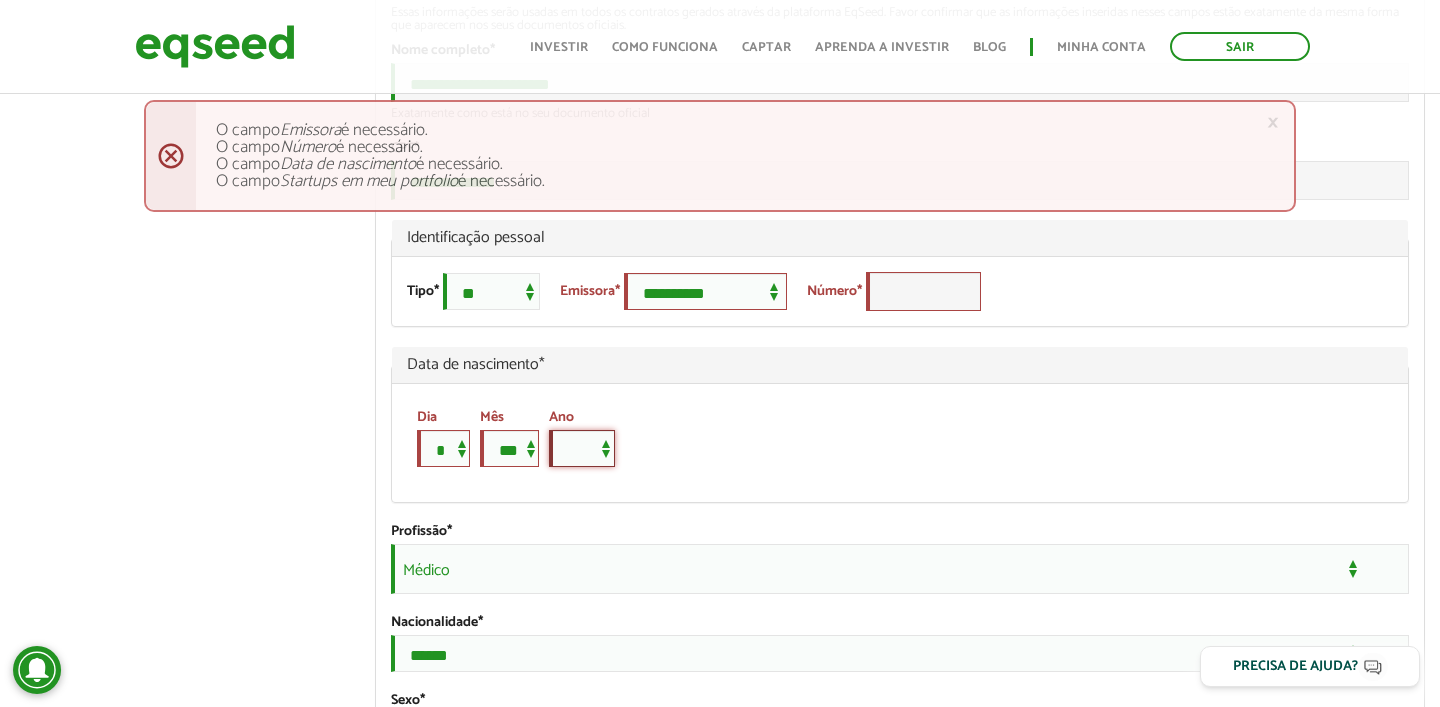 click on "**** **** **** **** **** **** **** **** **** **** **** **** **** **** **** **** **** **** **** **** **** **** **** **** **** **** **** **** **** **** **** **** **** **** **** **** **** **** **** **** **** **** **** **** **** **** **** **** **** **** **** **** **** **** **** **** **** **** **** **** **** **** **** **** **** **** **** **** **** **** **** **** **** **** **** **** **** **** **** **** **** **** **** **** **** **** **** **** **** **** **** **** **** **** **** **** **** **** **** **** **** **** **** **** **** **** **** **** **** **** **** **** **** **** **** **** **** **** **** **** **** **** **** **** **** ****" at bounding box center (582, 448) 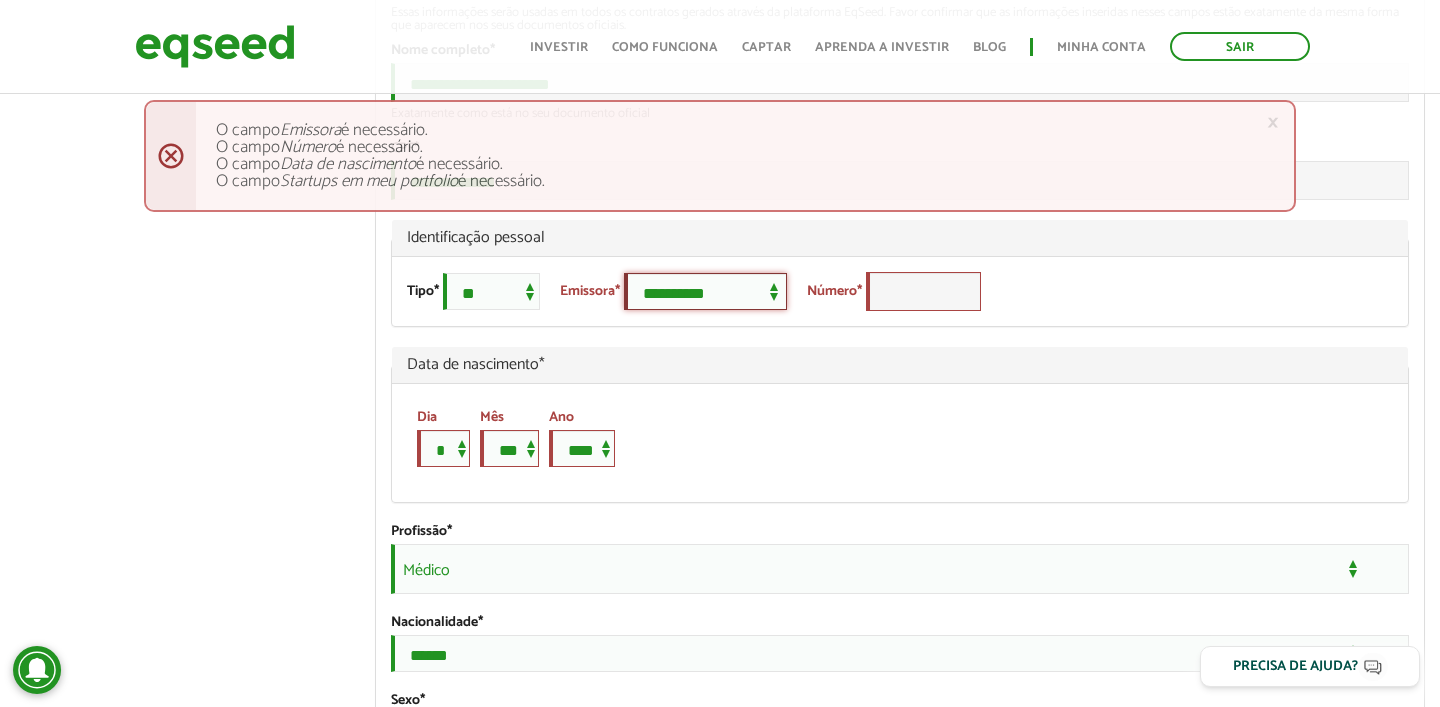click on "**********" at bounding box center [705, 291] 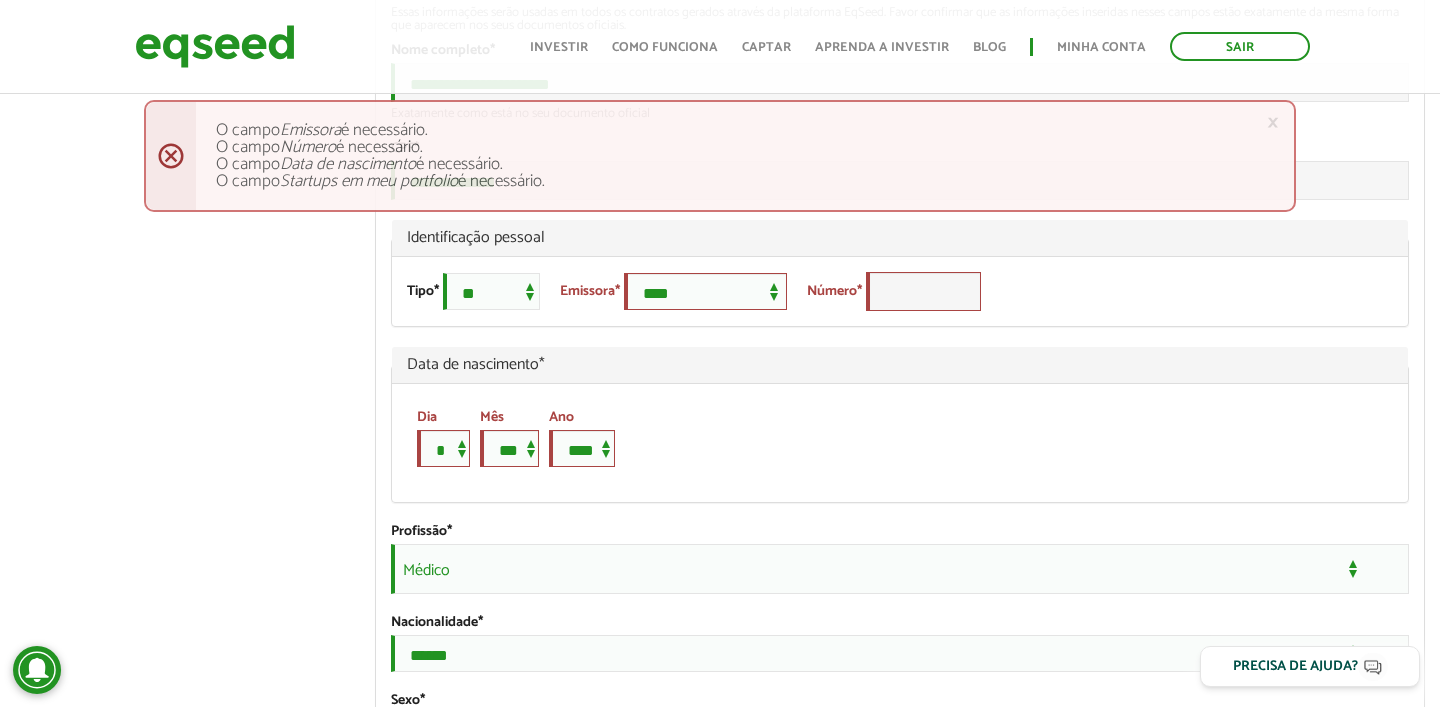 click on "Número  *" at bounding box center (899, 291) 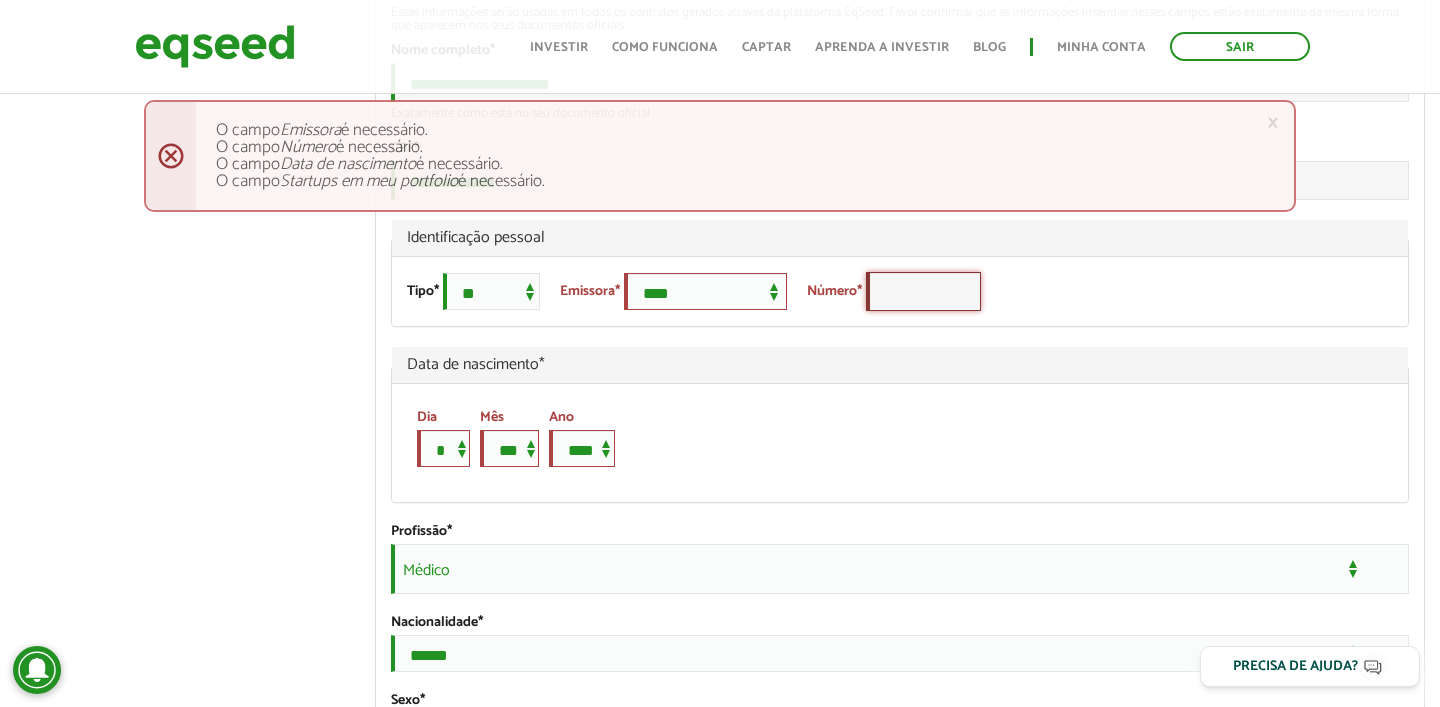 click on "Número  *" at bounding box center (923, 291) 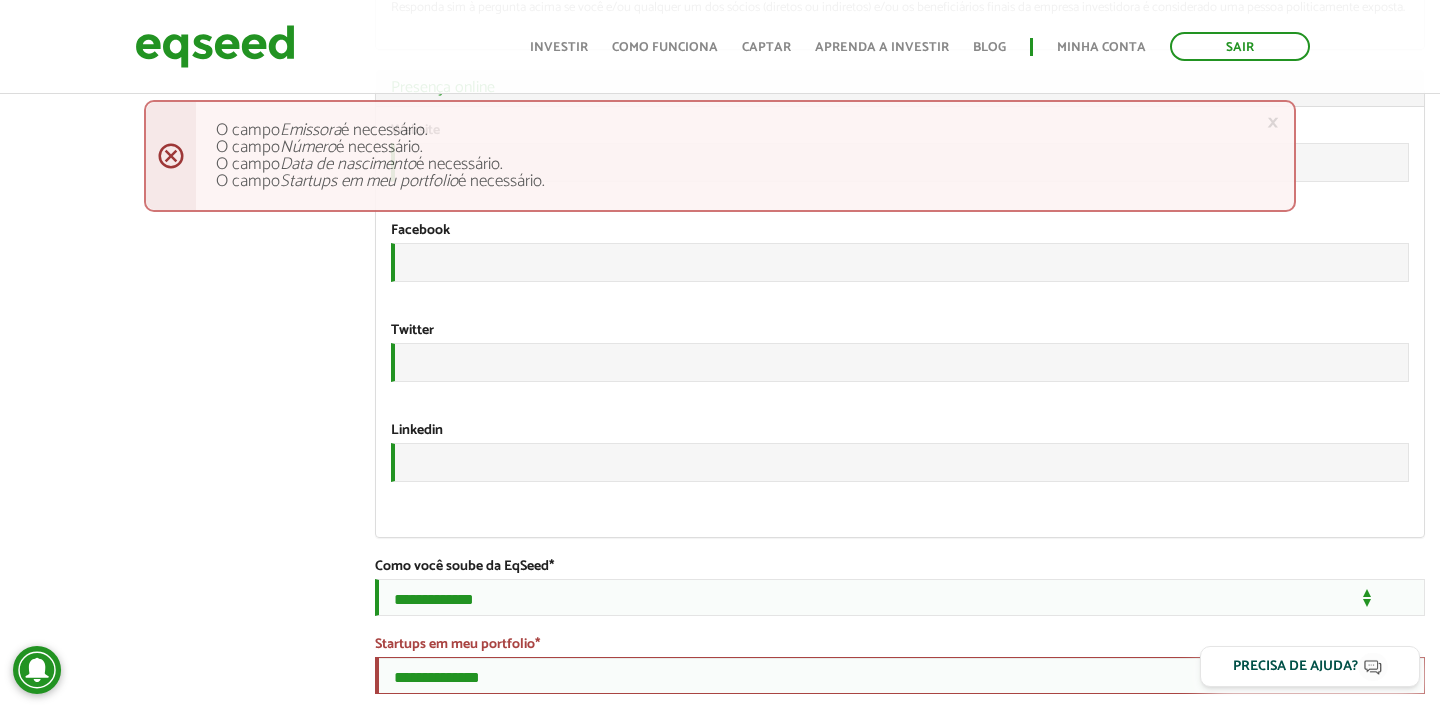 scroll, scrollTop: 3481, scrollLeft: 0, axis: vertical 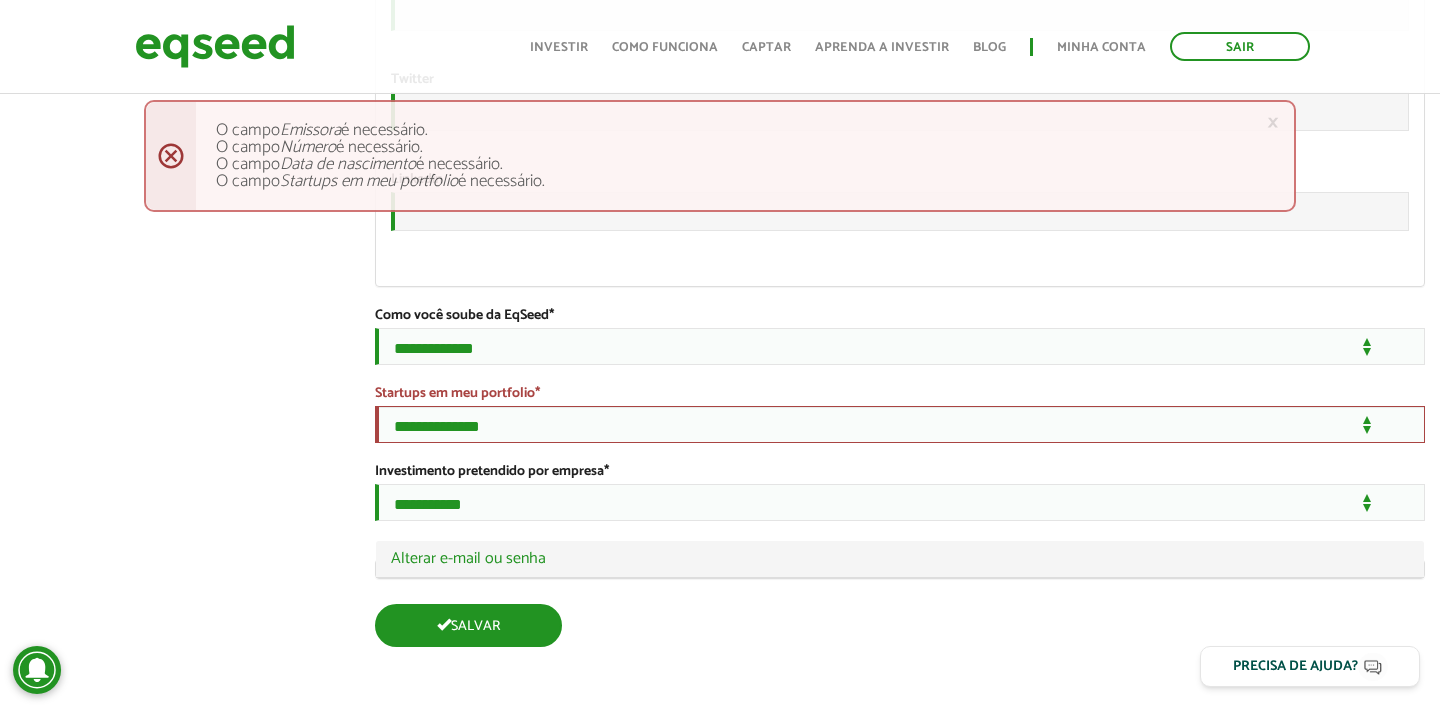 type on "********" 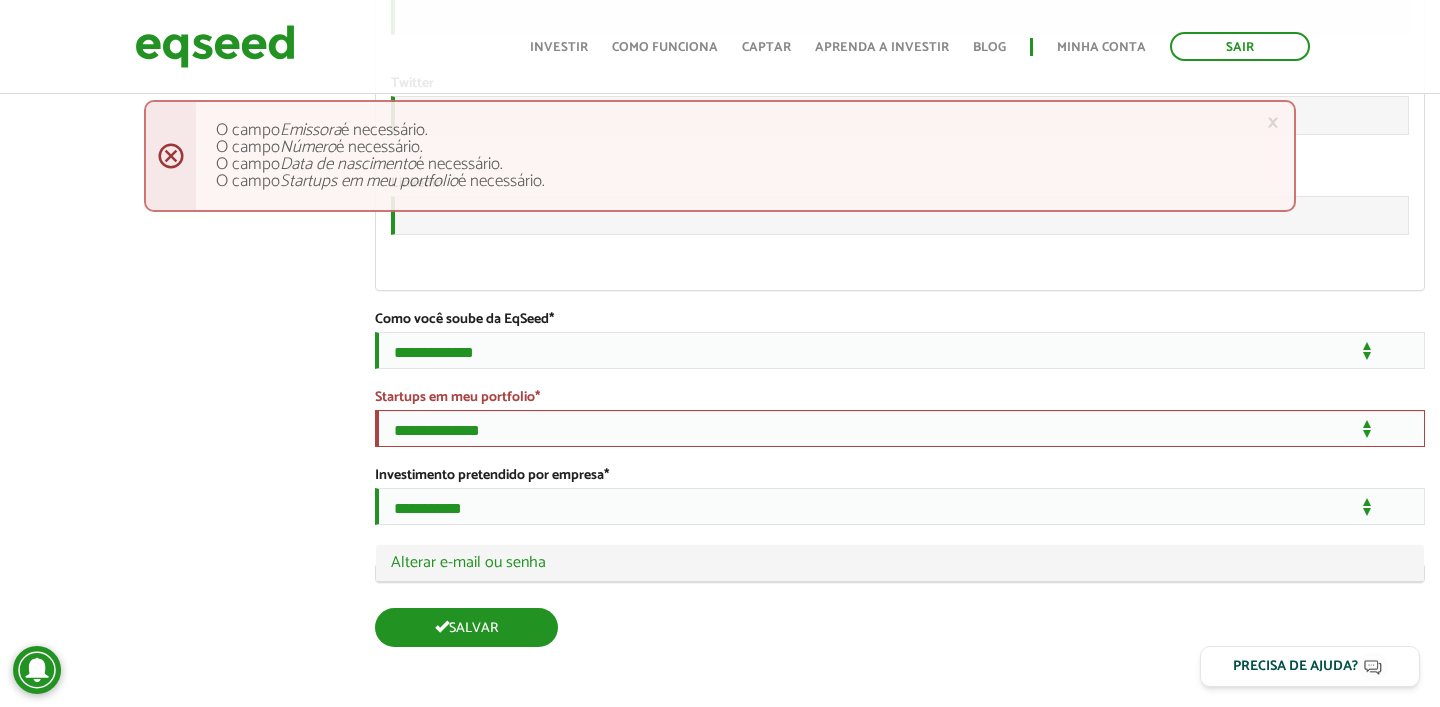 scroll, scrollTop: 3477, scrollLeft: 0, axis: vertical 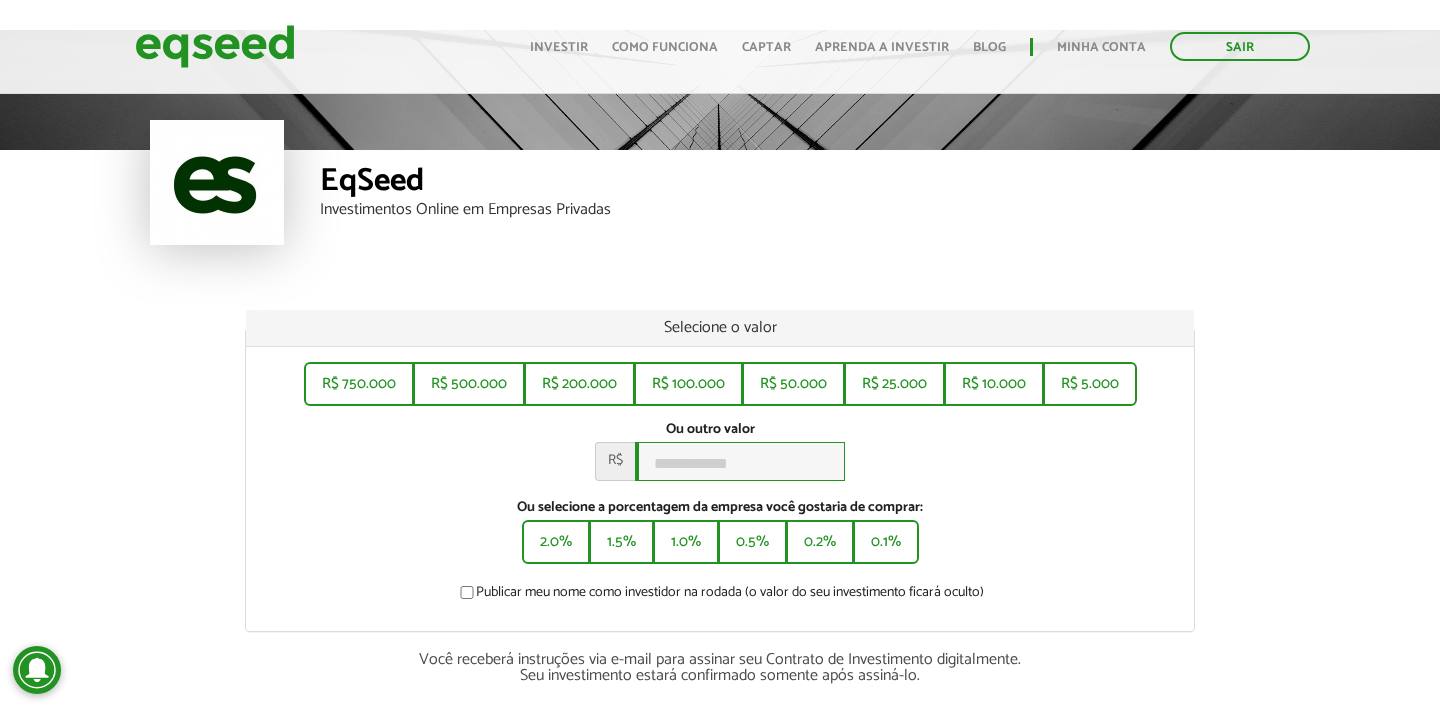 click on "Ou outro valor  *" at bounding box center [740, 461] 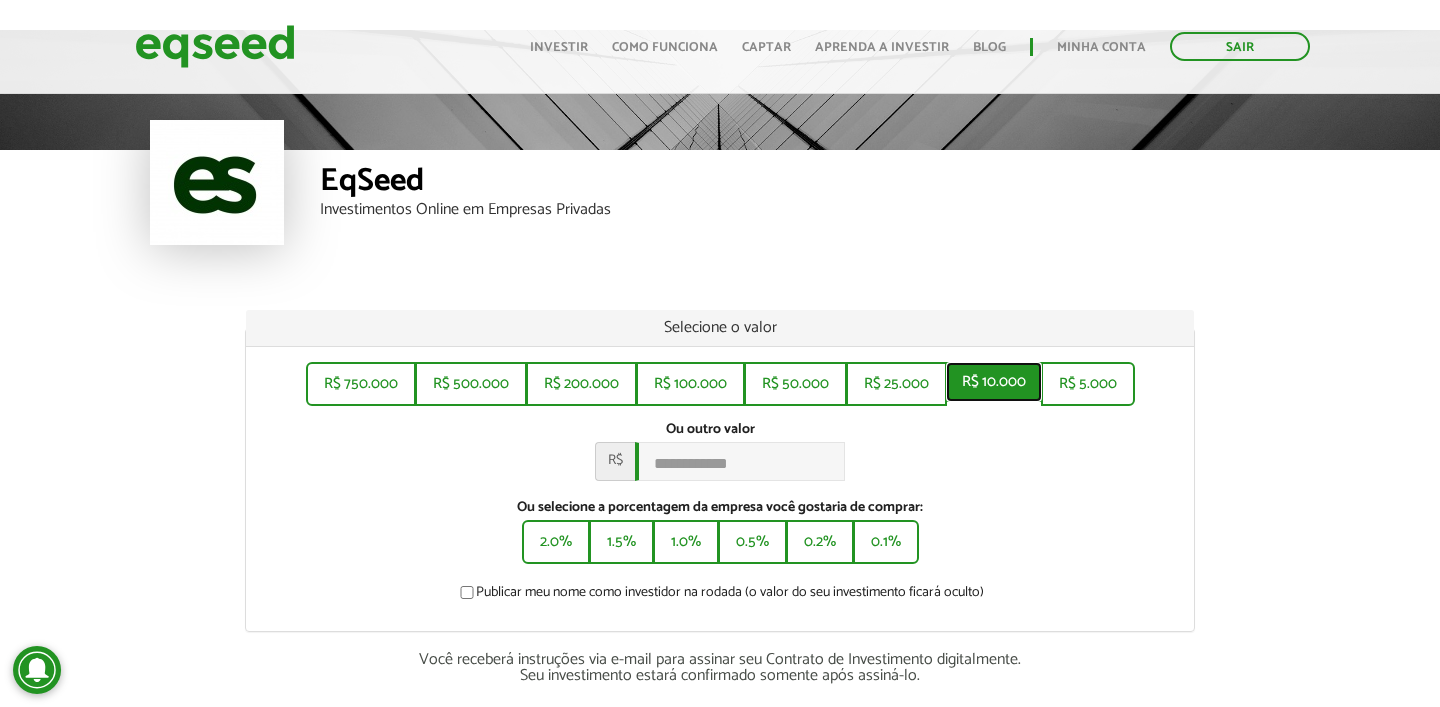 click on "R$ 10.000" at bounding box center [994, 382] 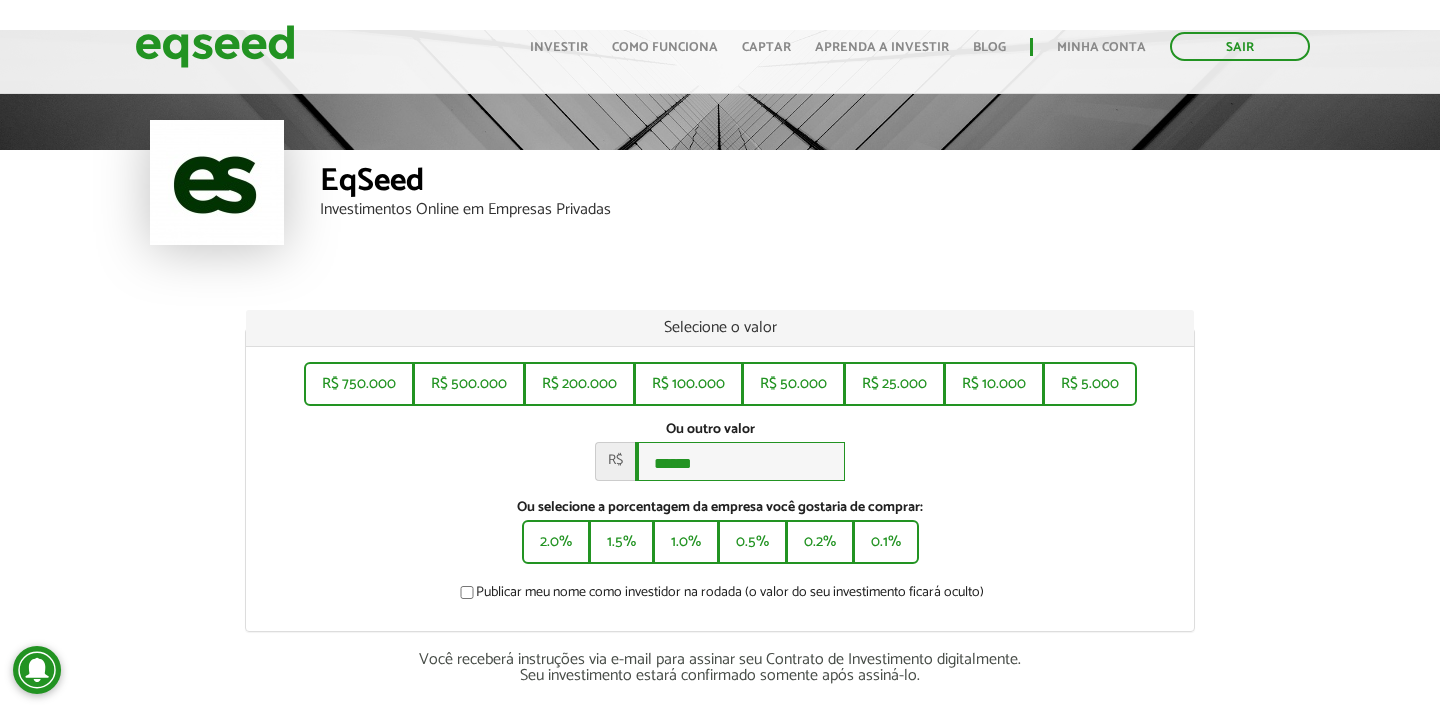 drag, startPoint x: 790, startPoint y: 465, endPoint x: 507, endPoint y: 440, distance: 284.10208 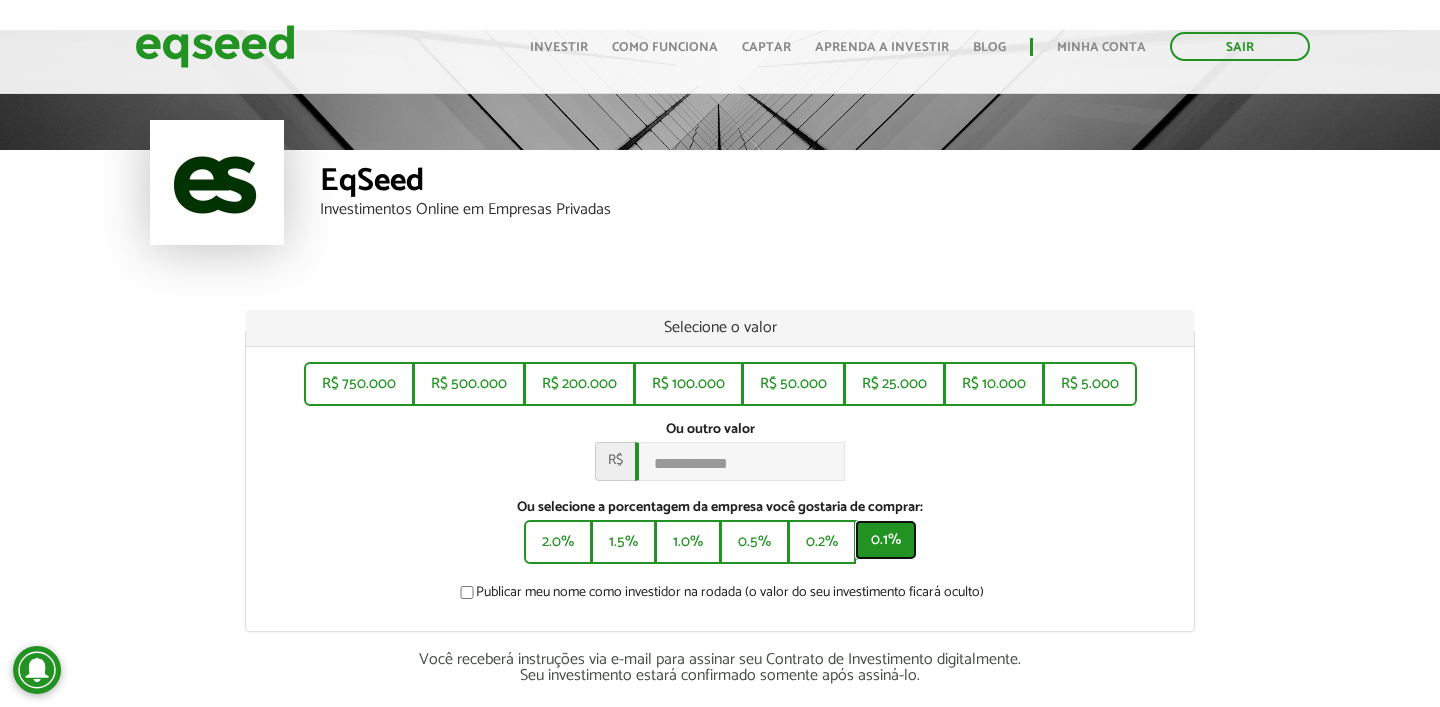 click on "0.1%" at bounding box center [886, 540] 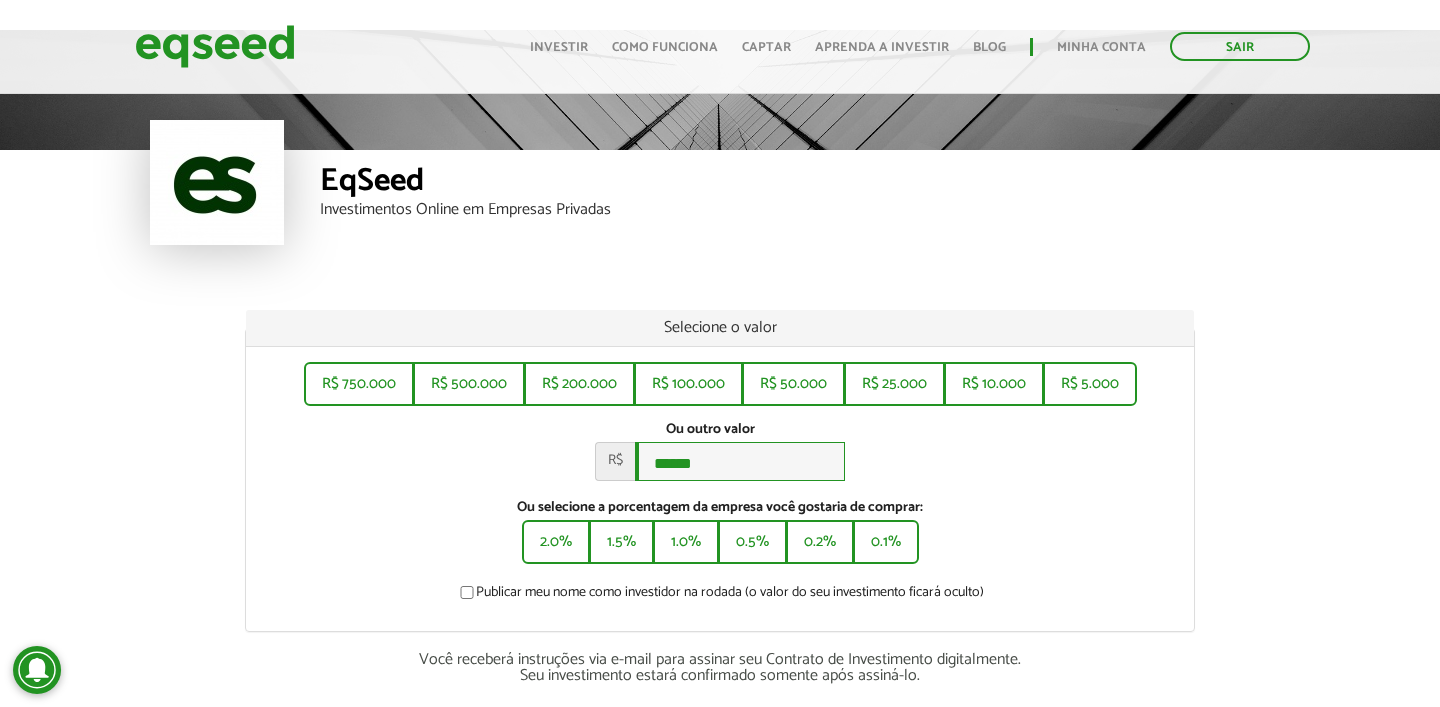 drag, startPoint x: 763, startPoint y: 477, endPoint x: 573, endPoint y: 462, distance: 190.59119 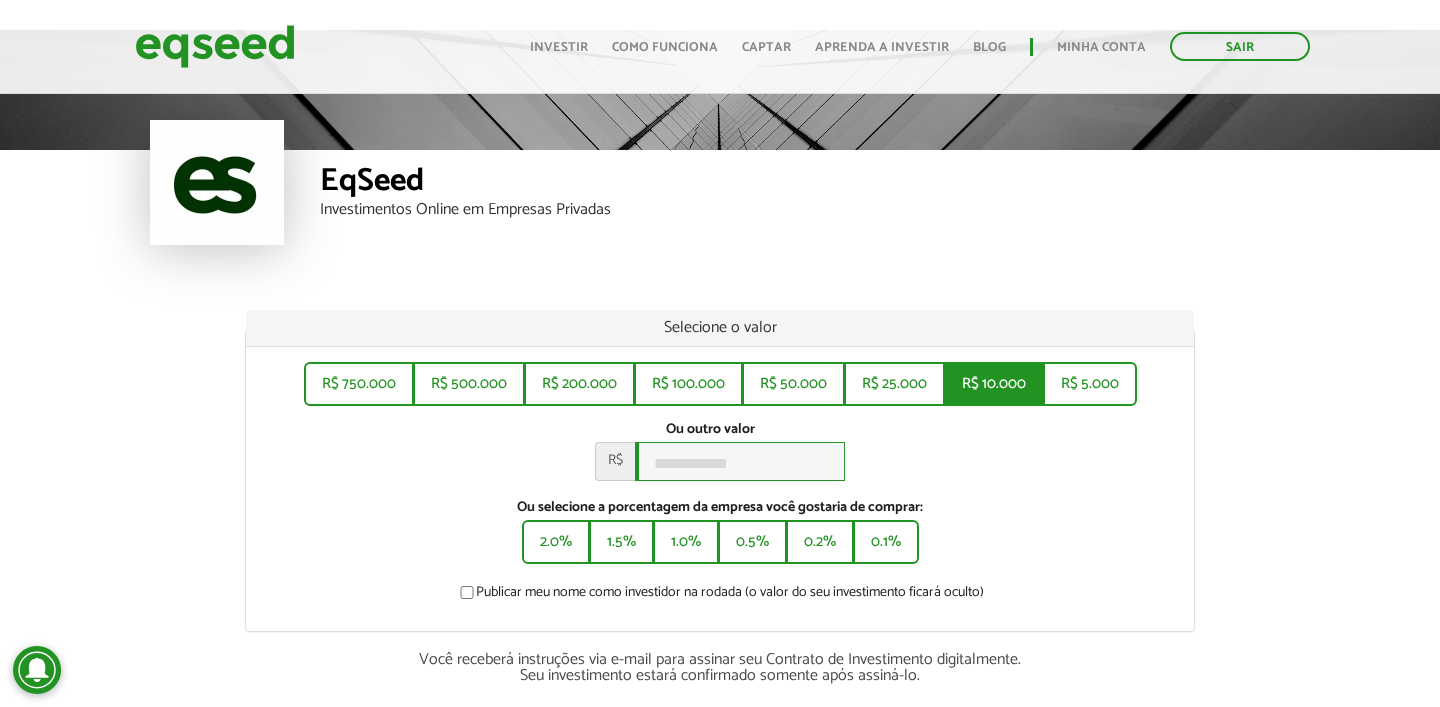 type 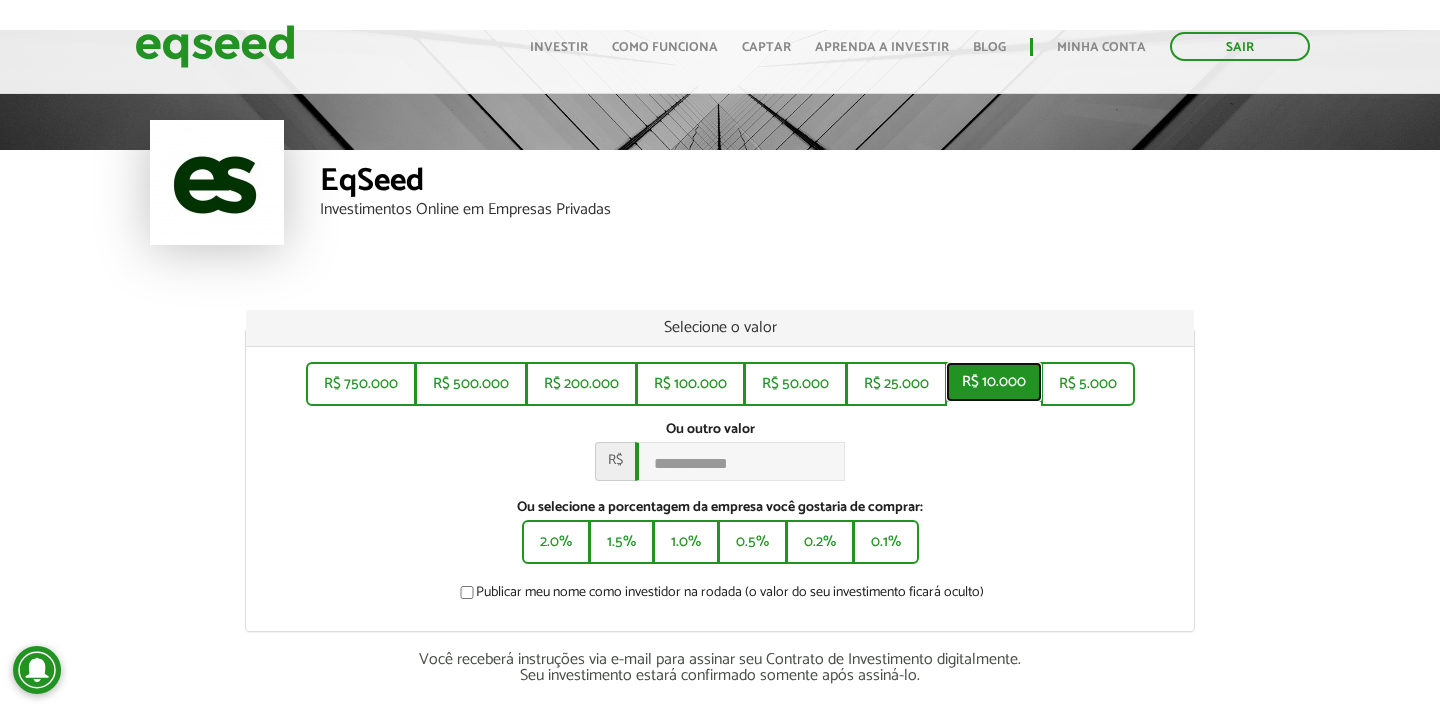 click on "R$ 10.000" at bounding box center [994, 382] 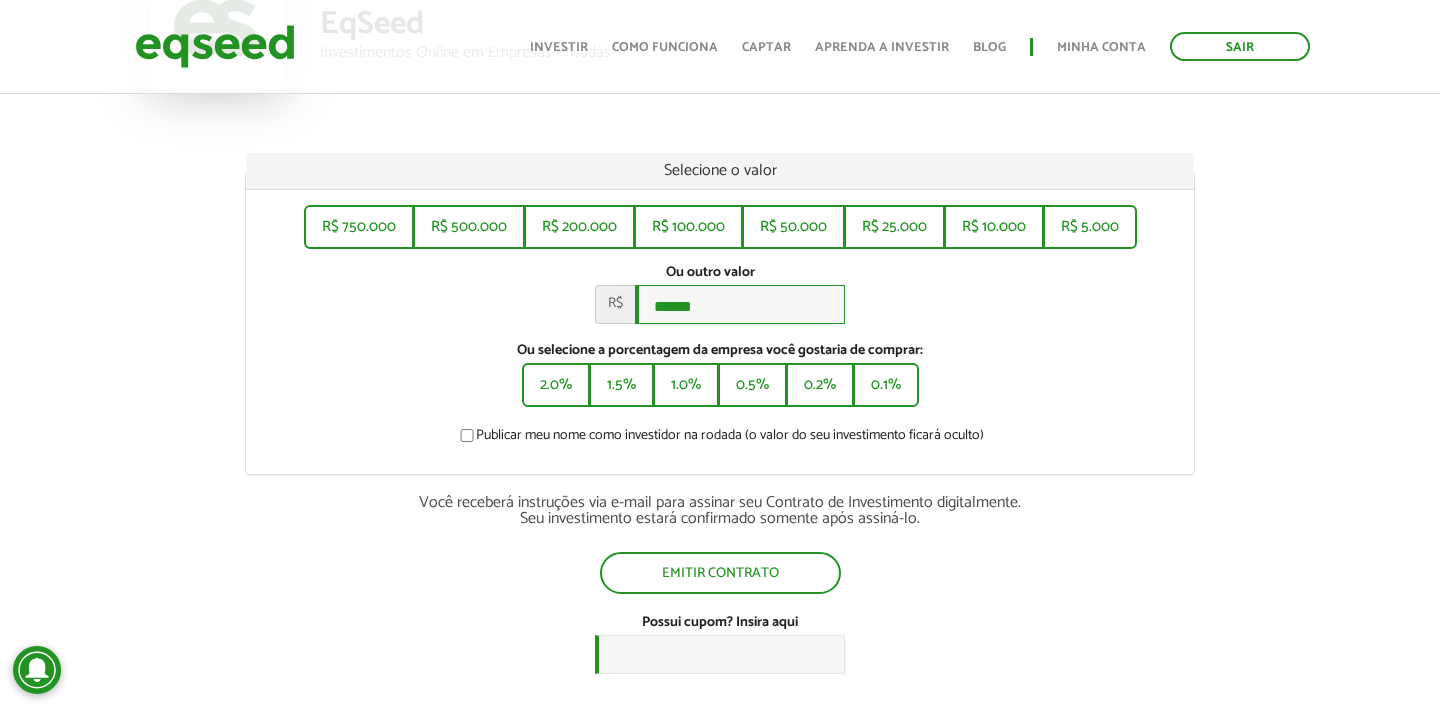 scroll, scrollTop: 219, scrollLeft: 0, axis: vertical 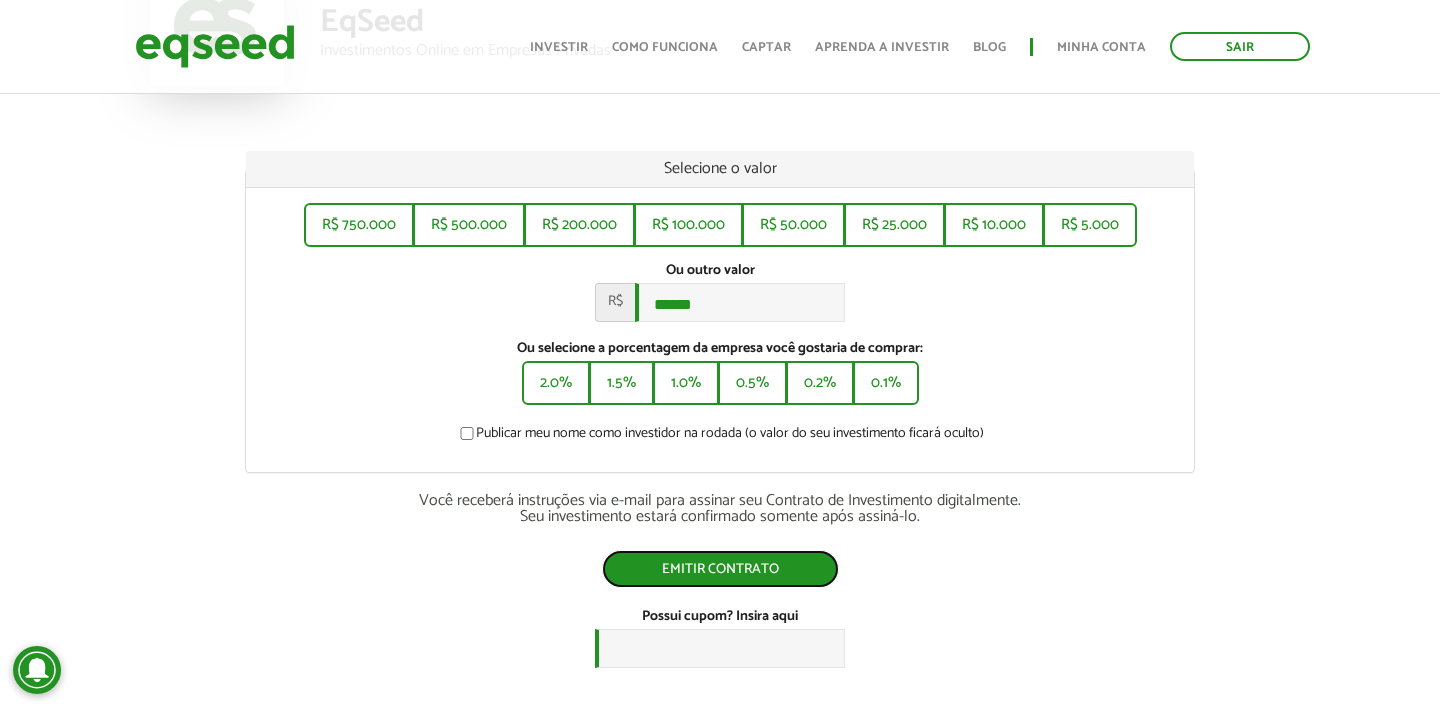 click on "Emitir contrato" at bounding box center [720, 569] 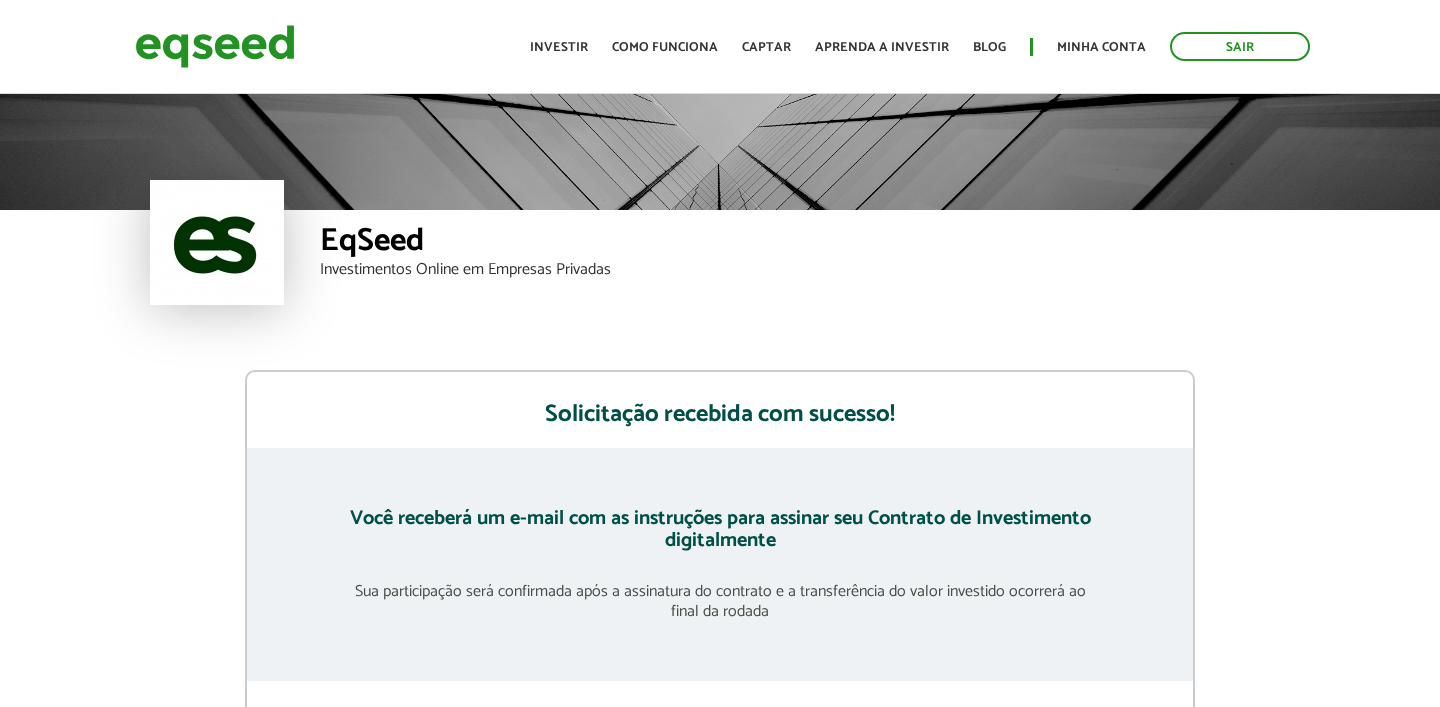 scroll, scrollTop: 0, scrollLeft: 0, axis: both 